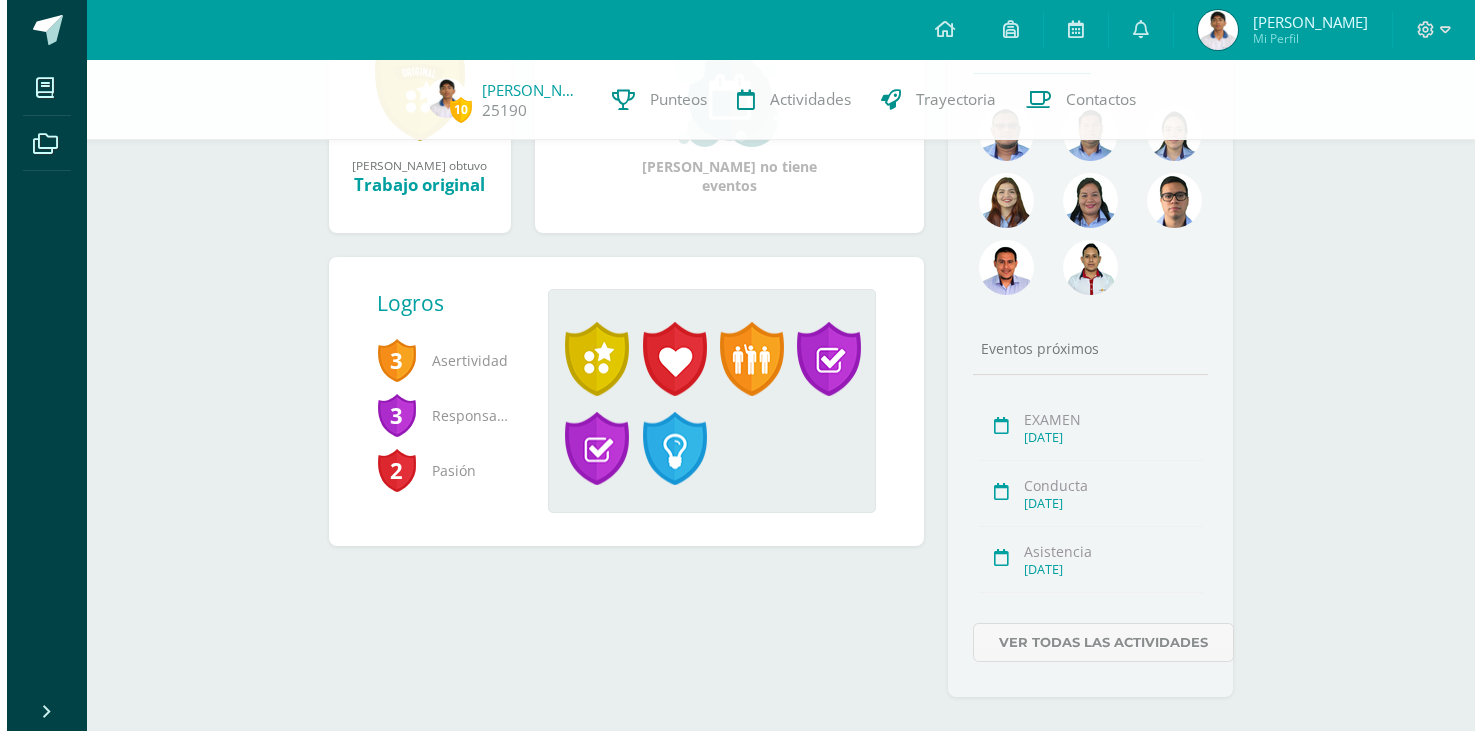 scroll, scrollTop: 390, scrollLeft: 0, axis: vertical 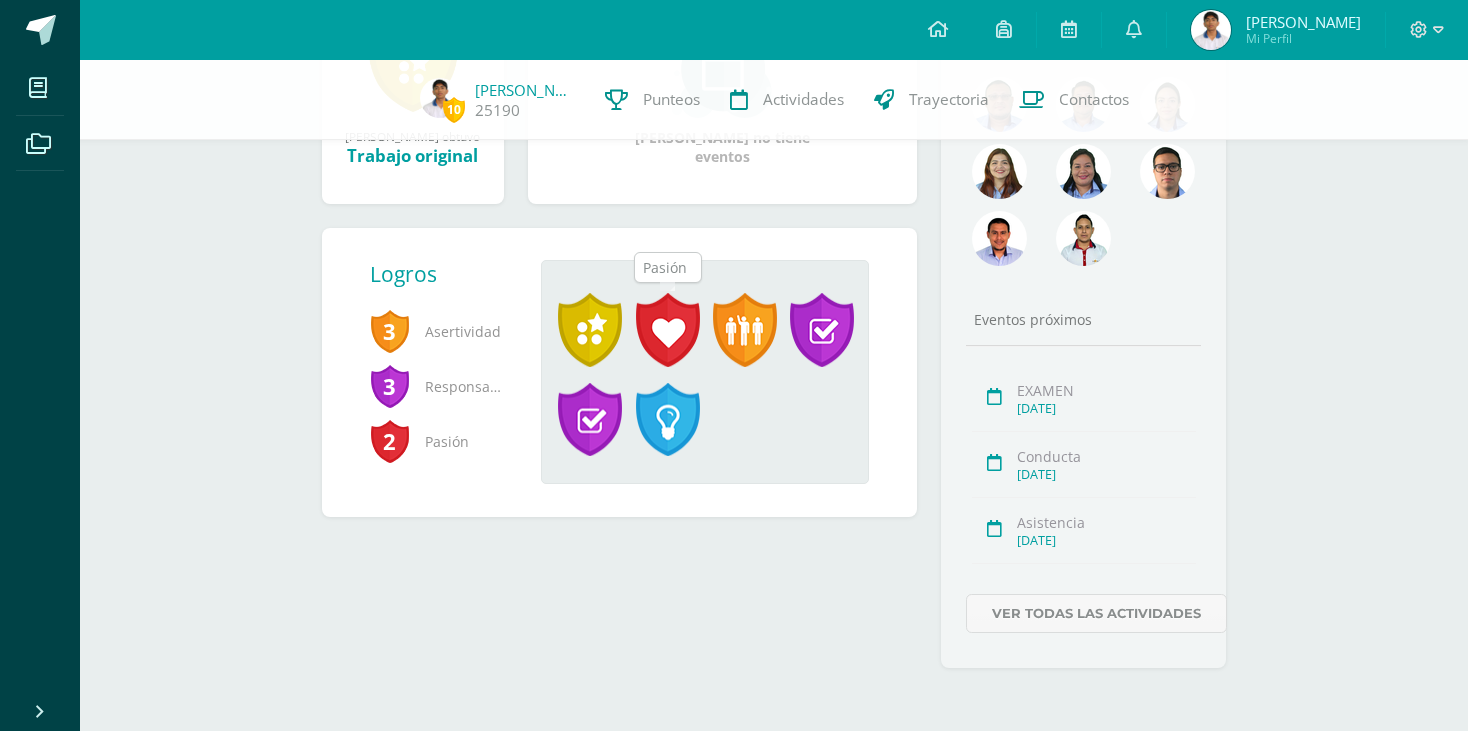 click at bounding box center (668, 330) 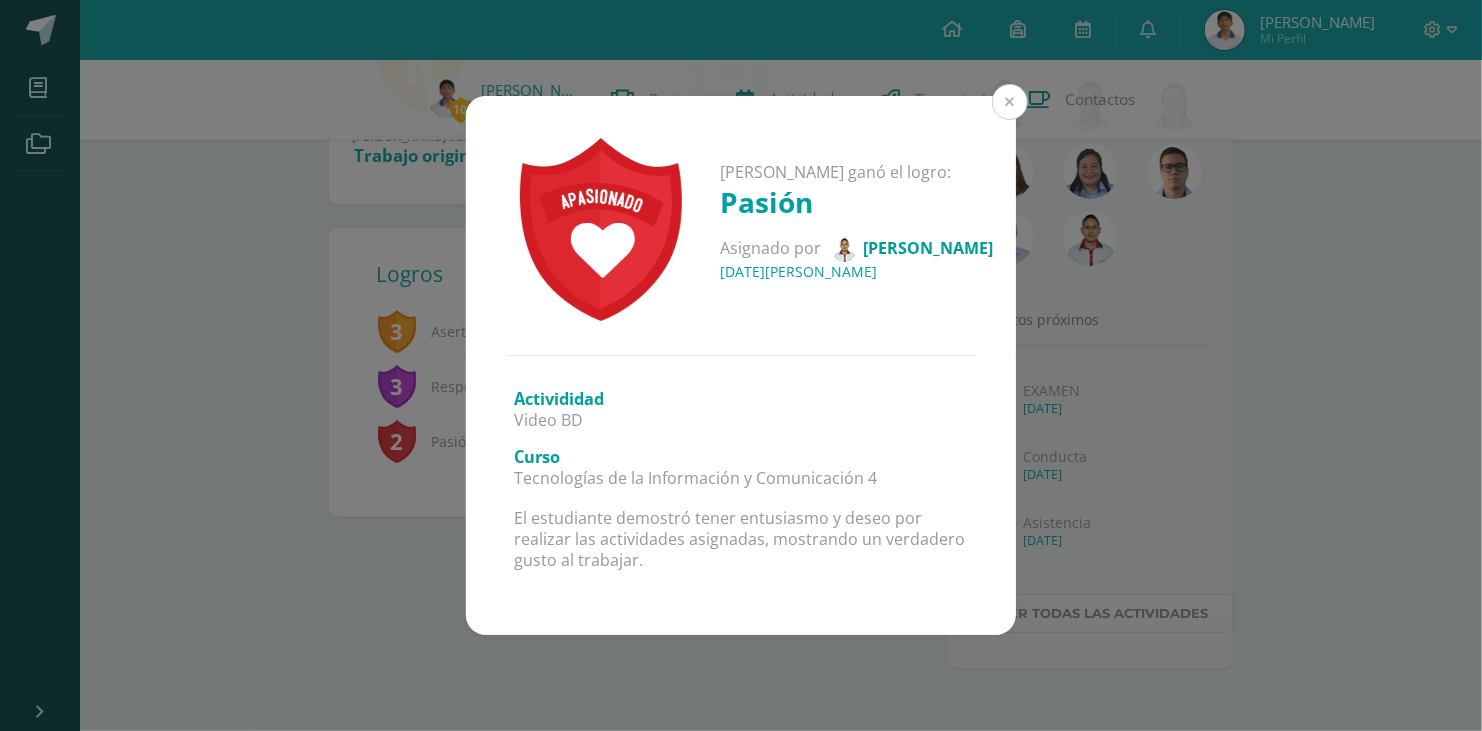 click at bounding box center (1010, 102) 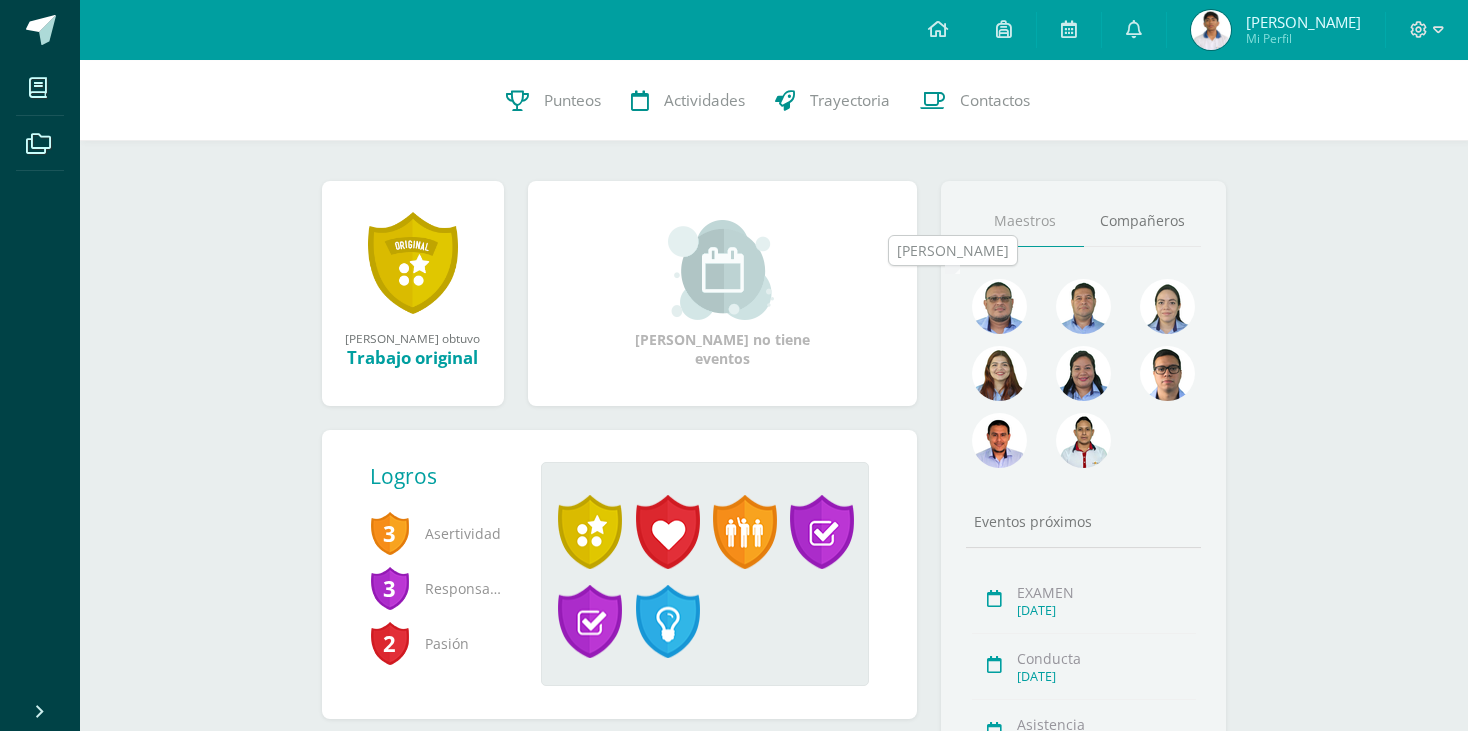 scroll, scrollTop: 190, scrollLeft: 0, axis: vertical 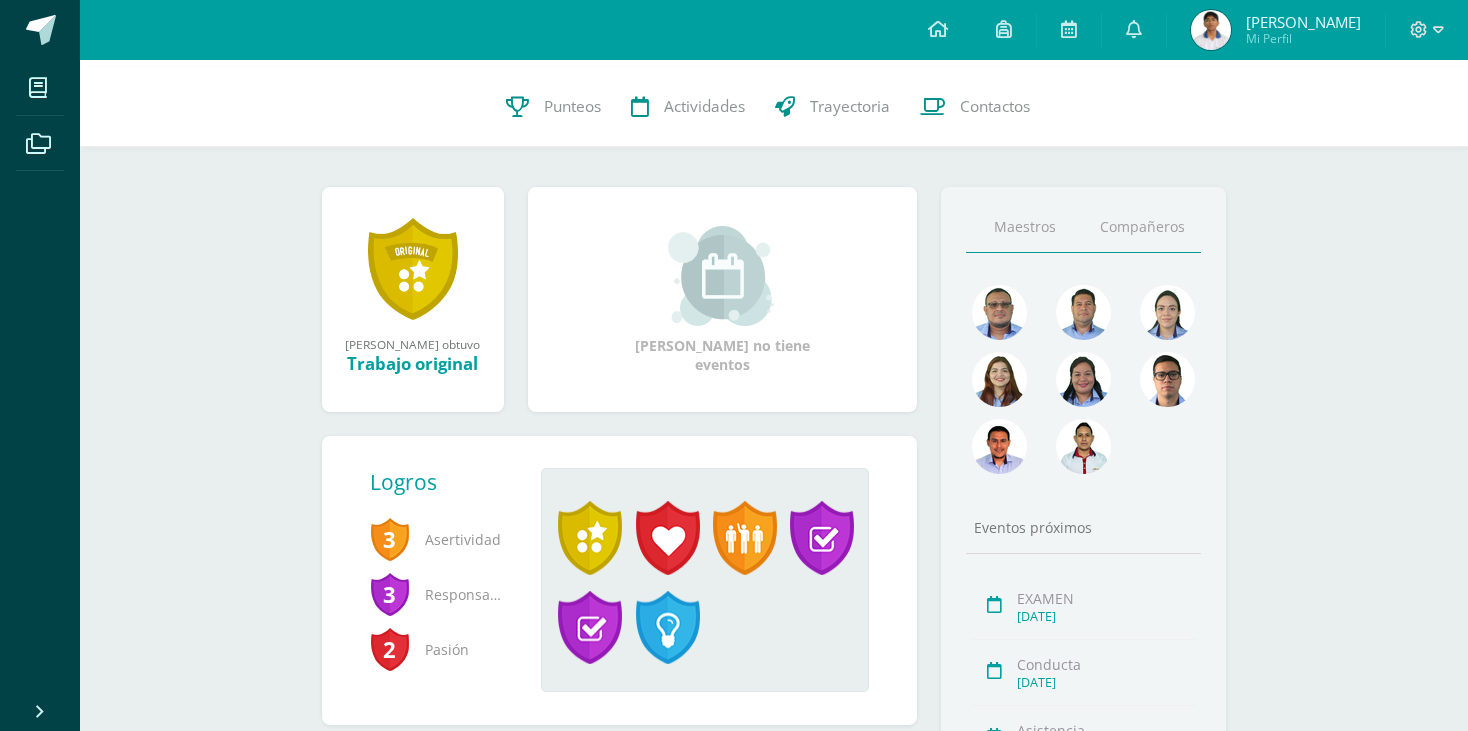 click on "Compañeros" at bounding box center (1143, 227) 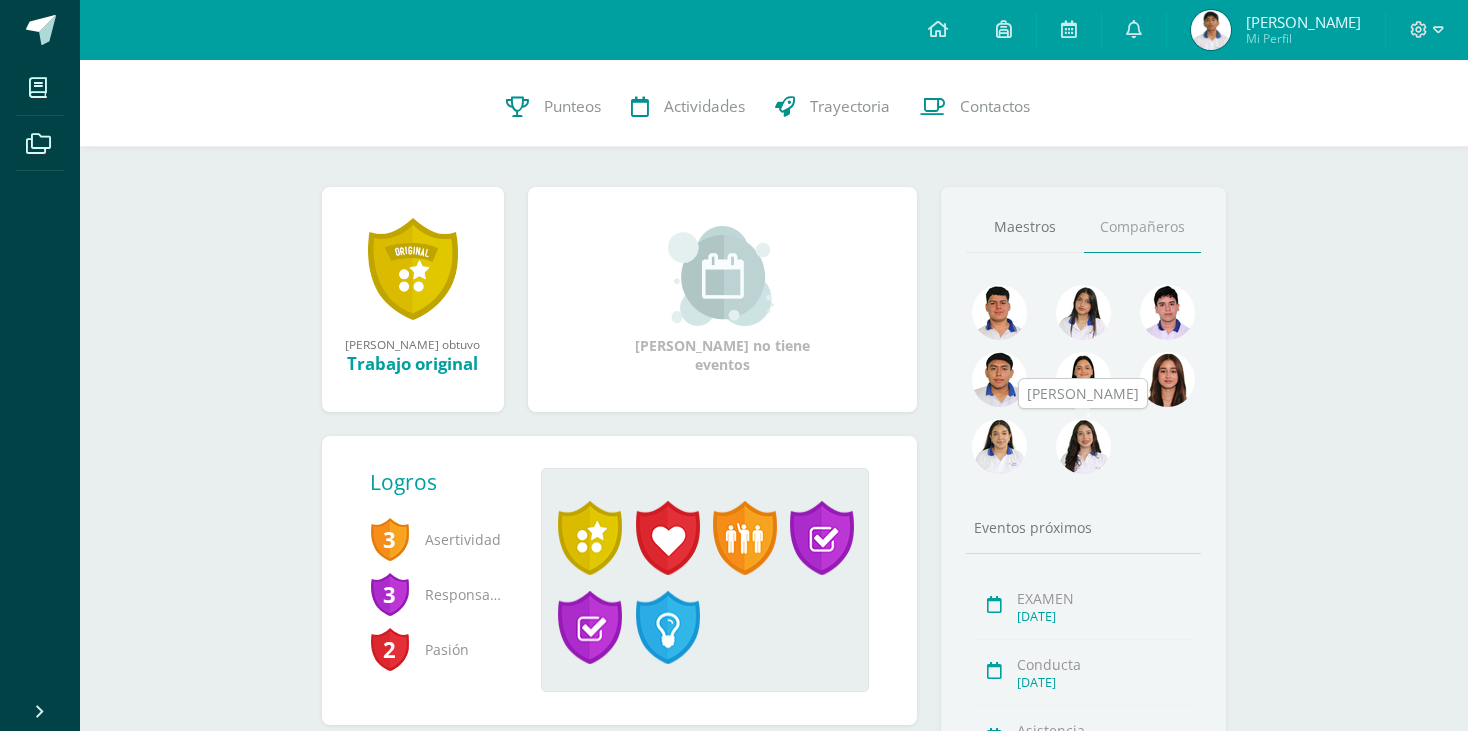 click at bounding box center [1083, 446] 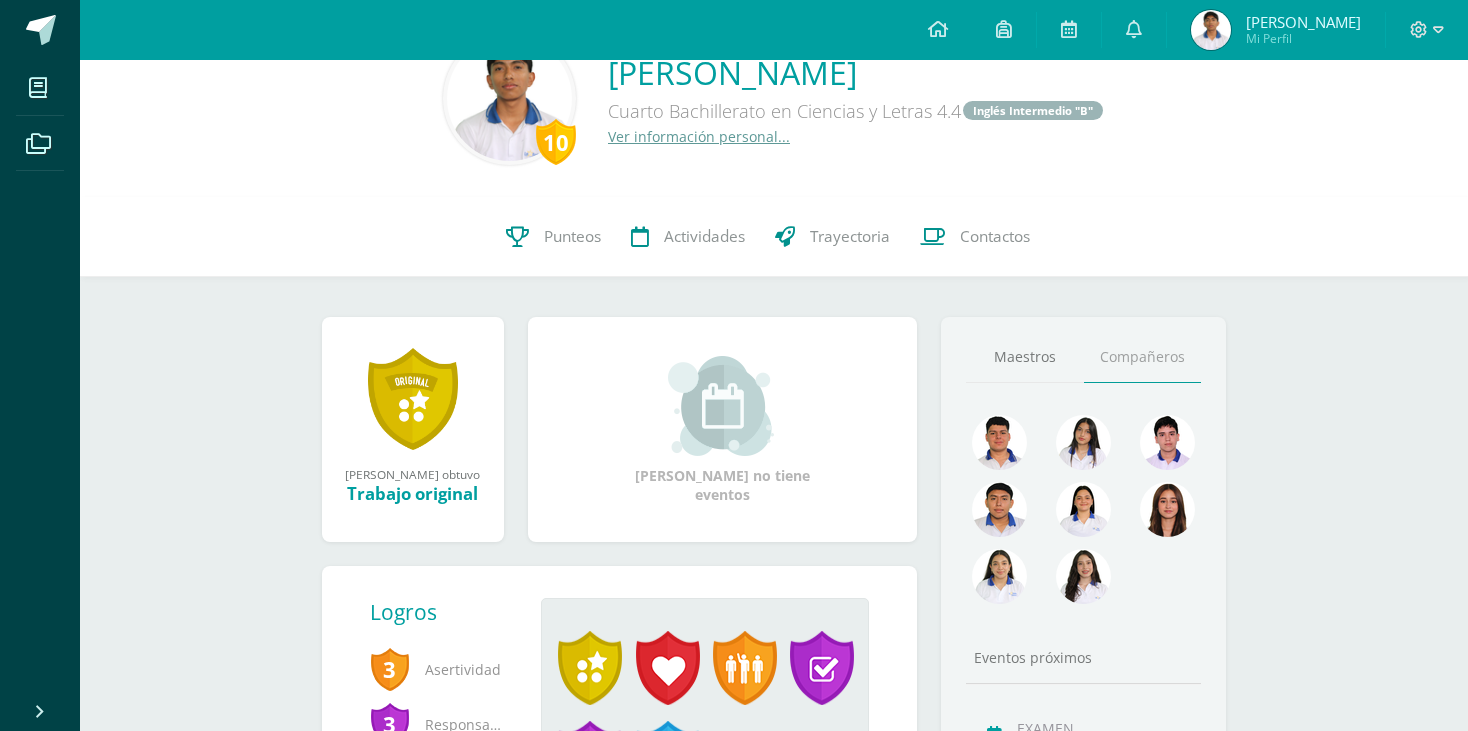scroll, scrollTop: 0, scrollLeft: 0, axis: both 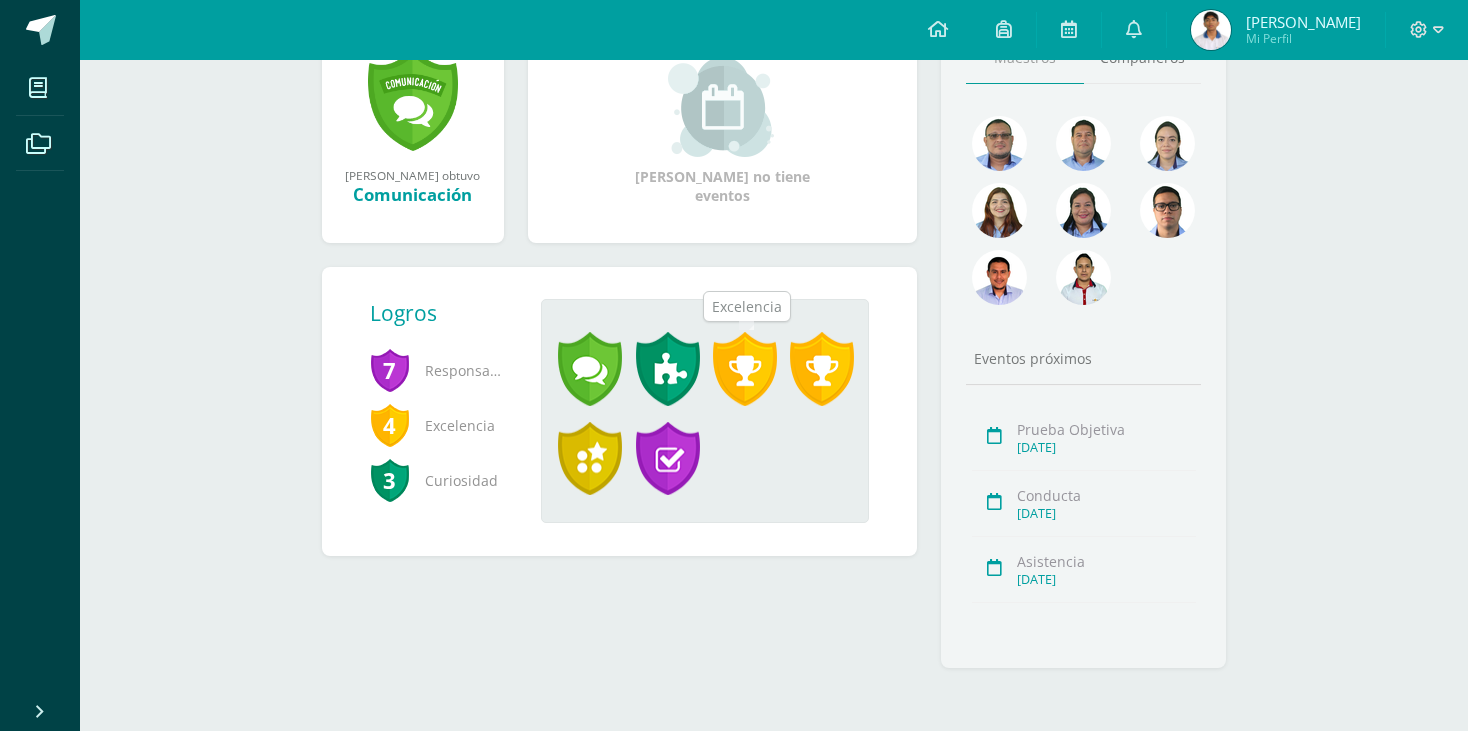 click at bounding box center [745, 369] 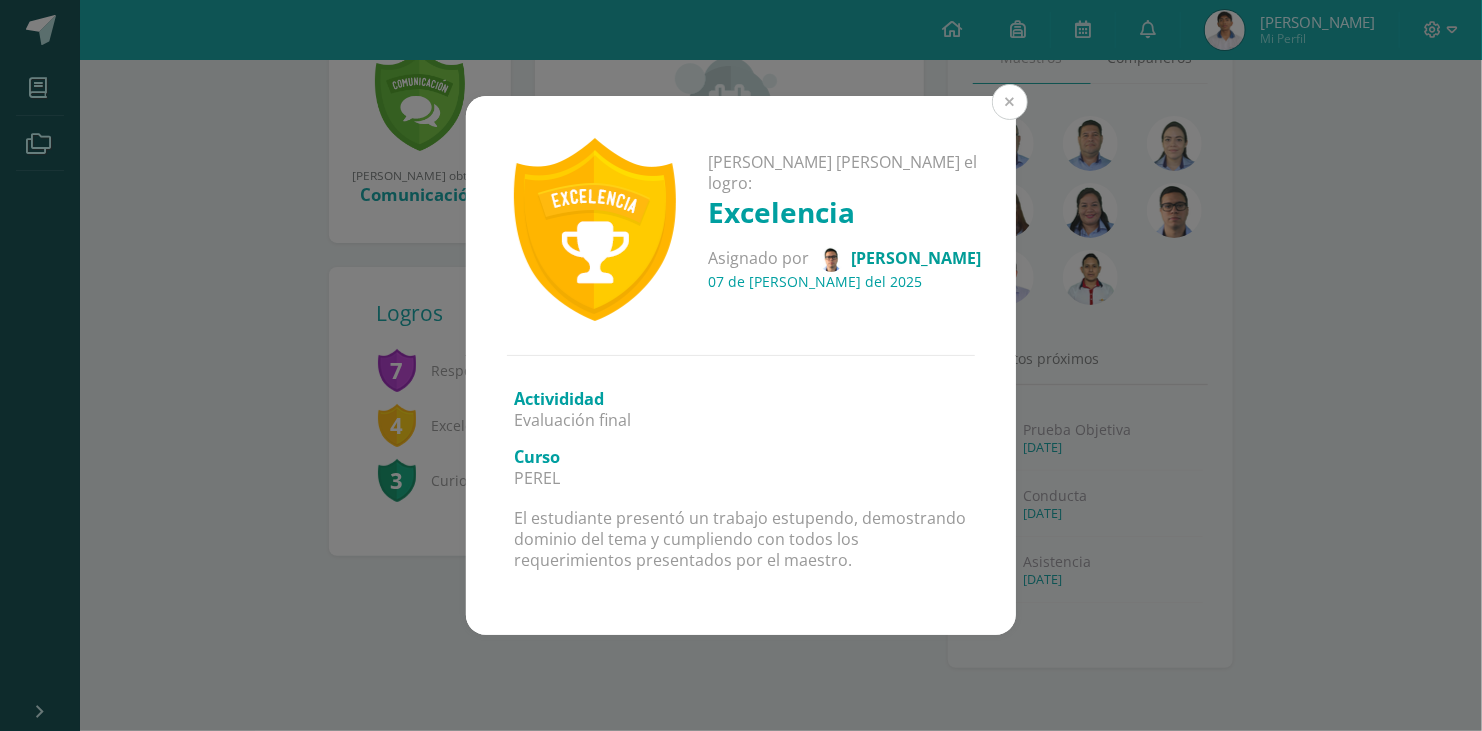 click at bounding box center (1010, 102) 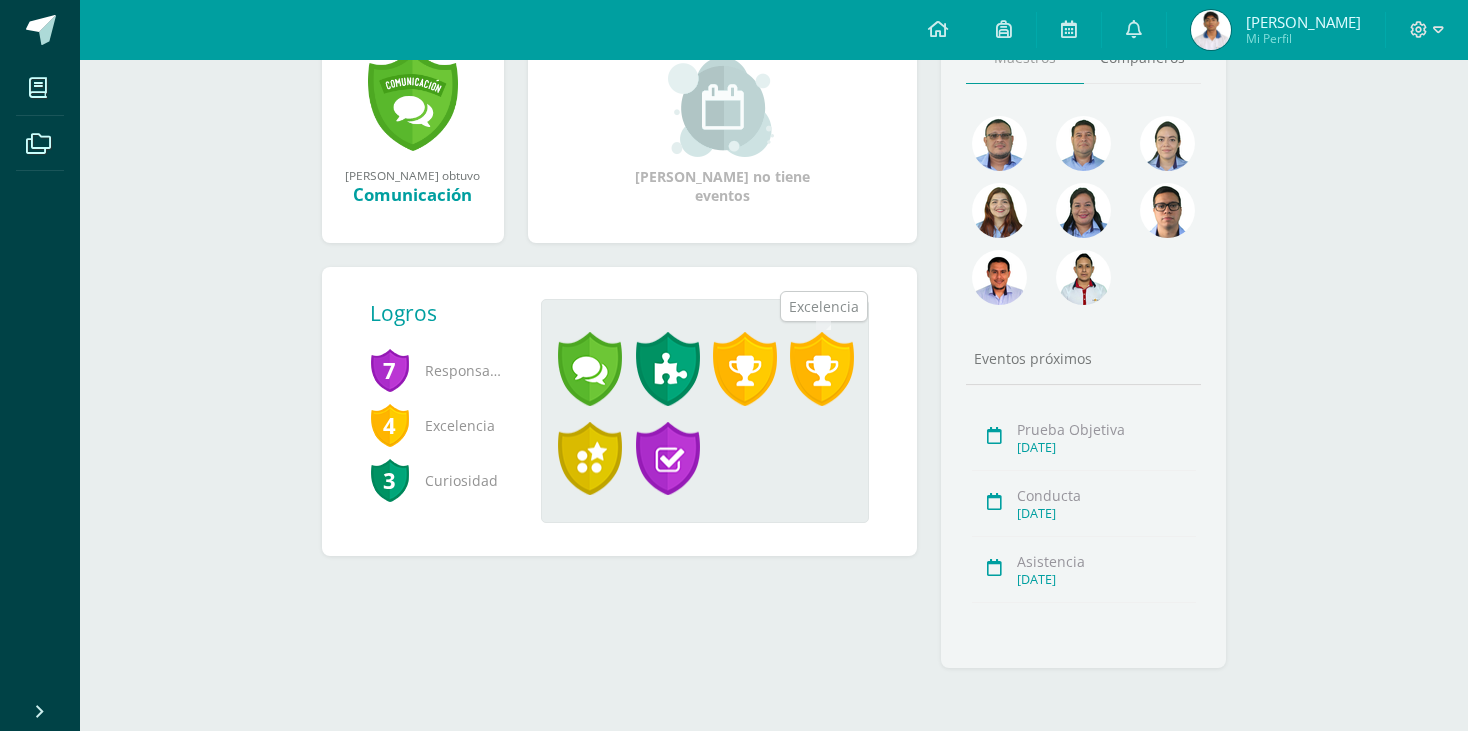 click at bounding box center [822, 369] 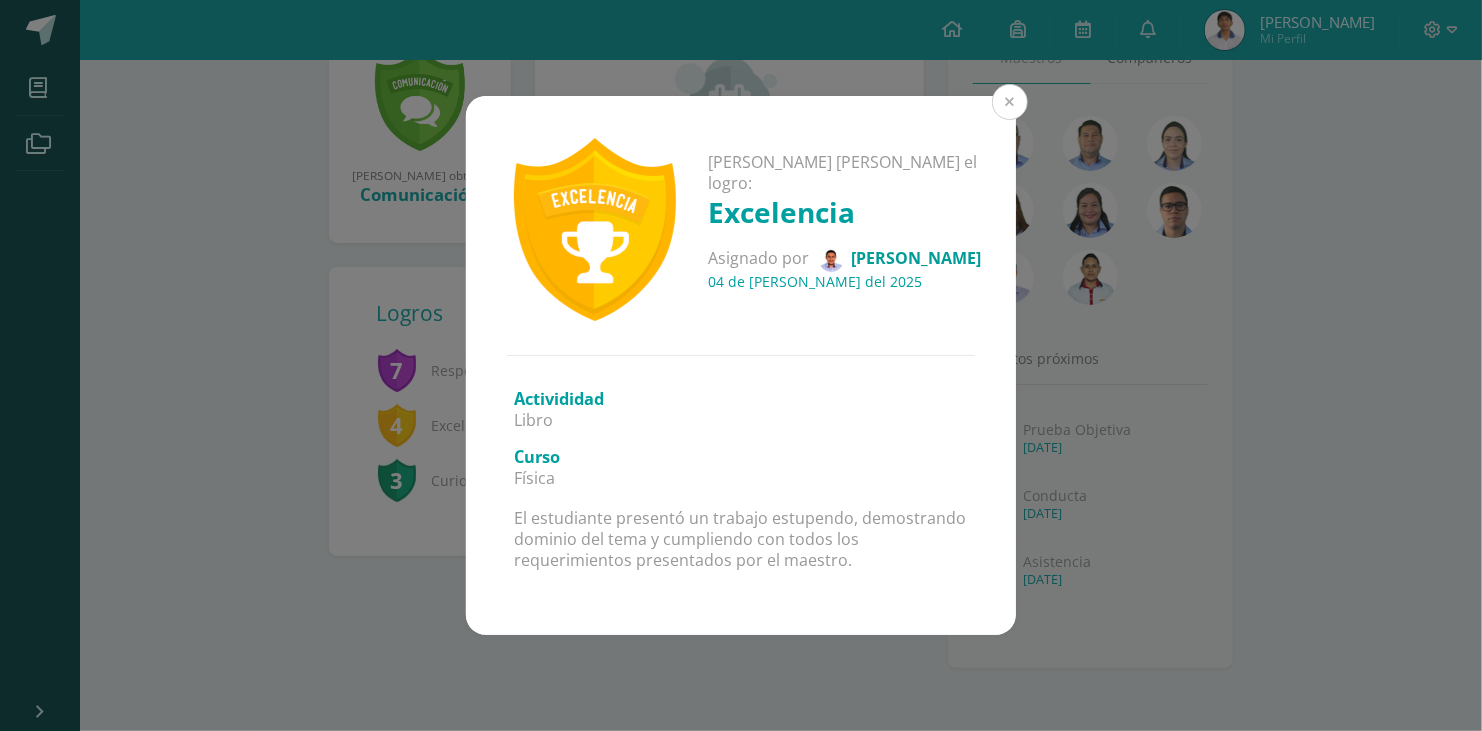 click at bounding box center (1010, 102) 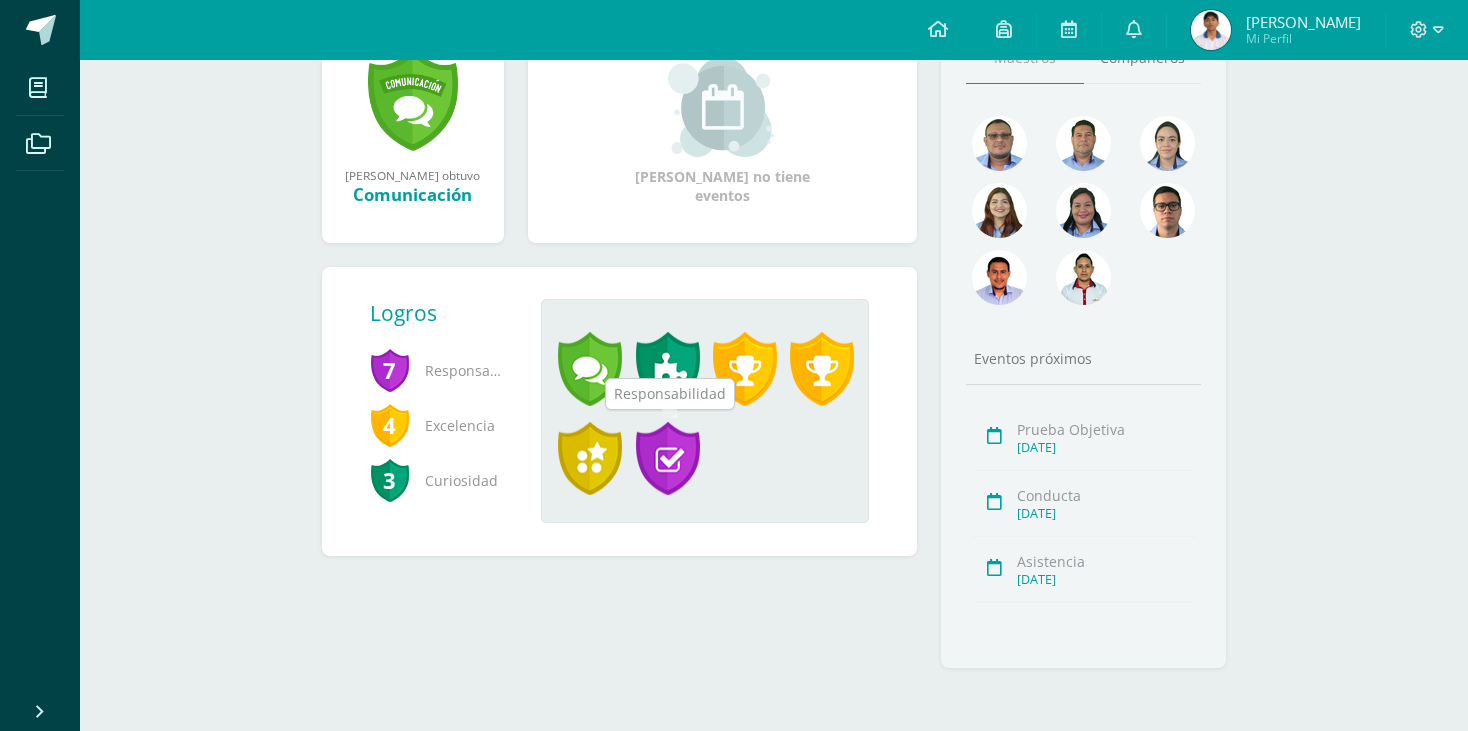 click at bounding box center [668, 459] 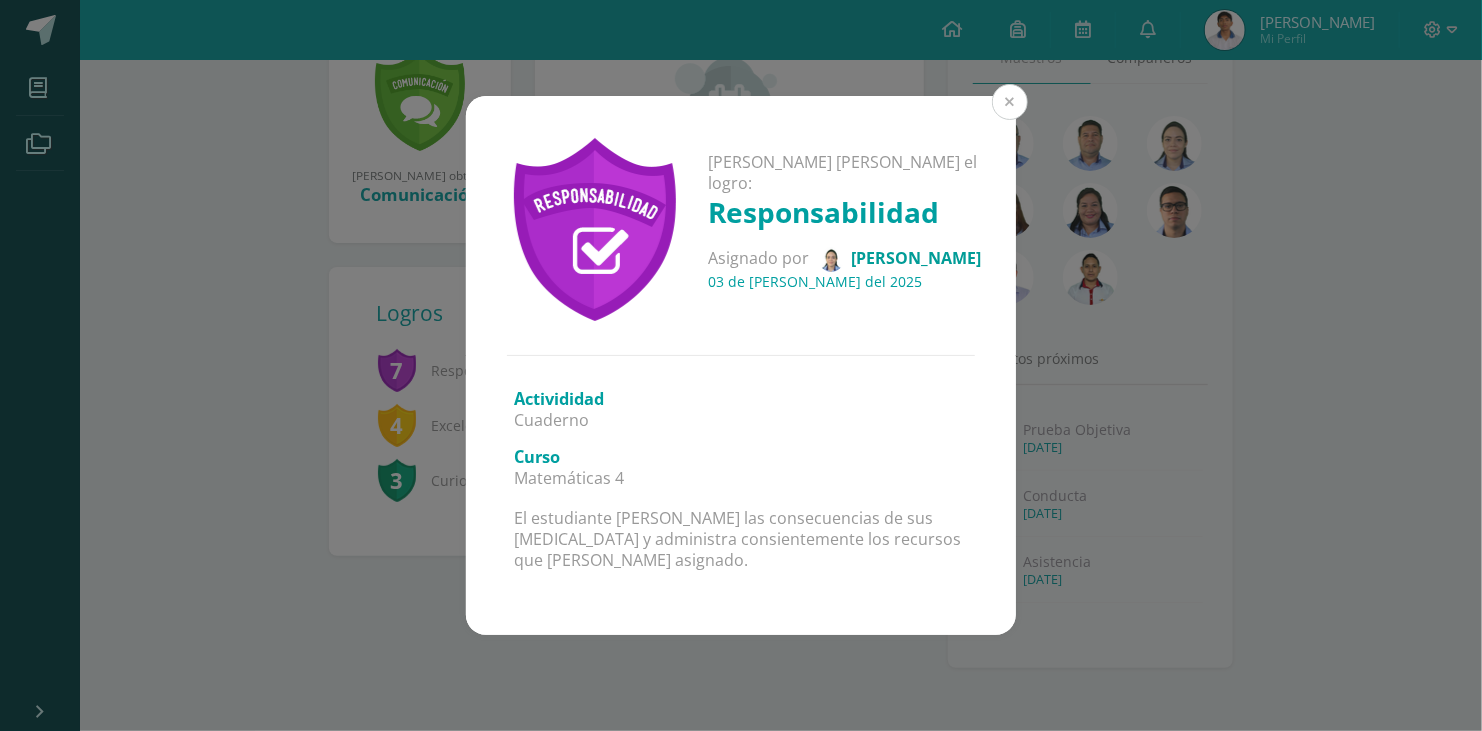 click at bounding box center (1010, 102) 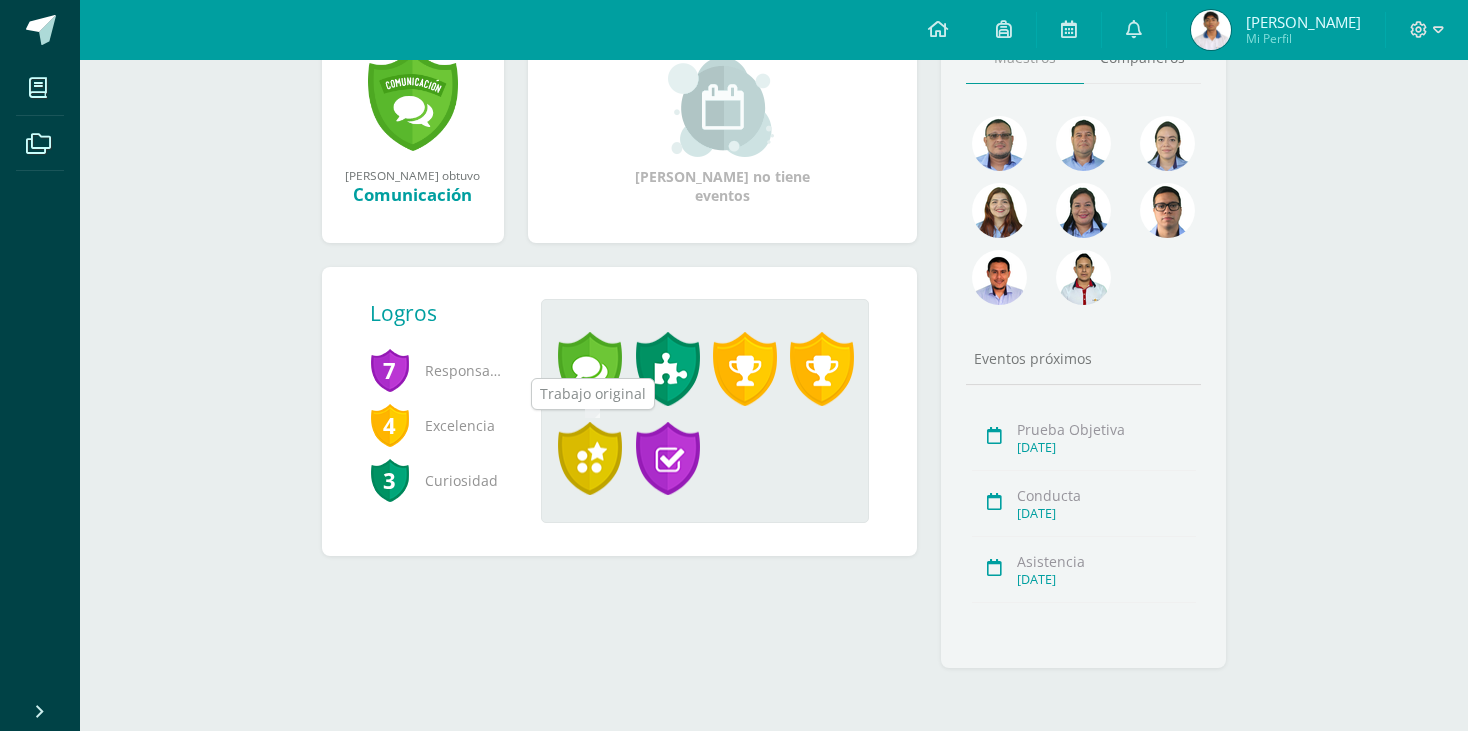click at bounding box center [590, 459] 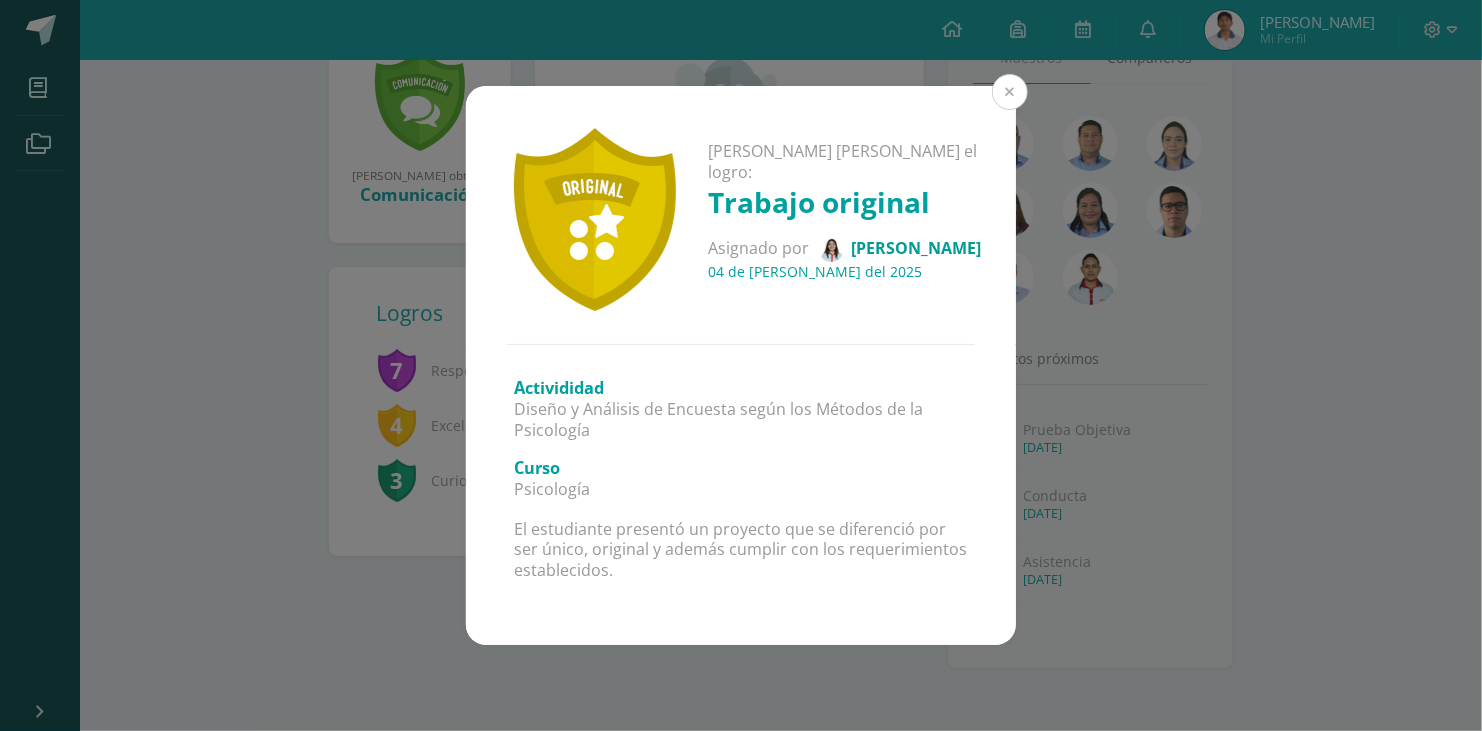 drag, startPoint x: 1020, startPoint y: 83, endPoint x: 1018, endPoint y: 94, distance: 11.18034 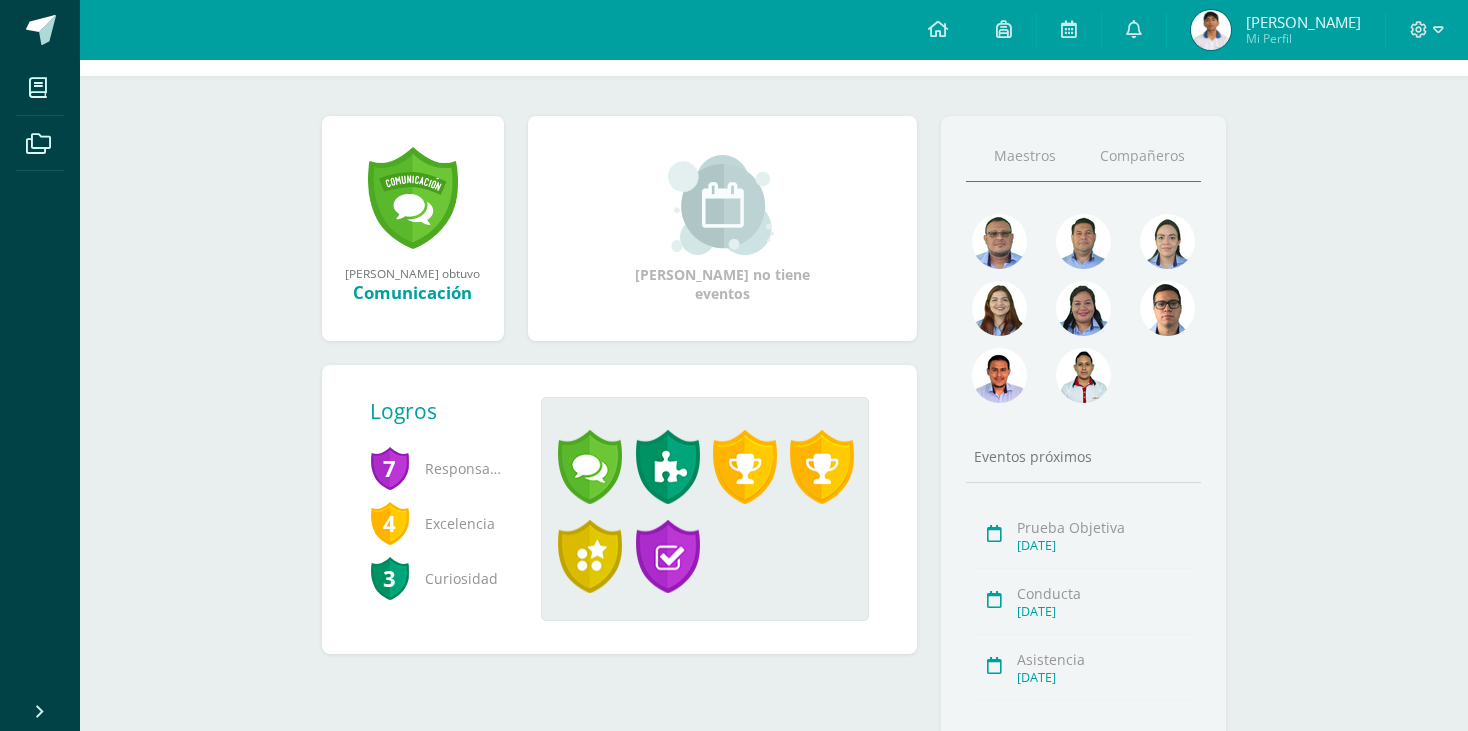 scroll, scrollTop: 179, scrollLeft: 0, axis: vertical 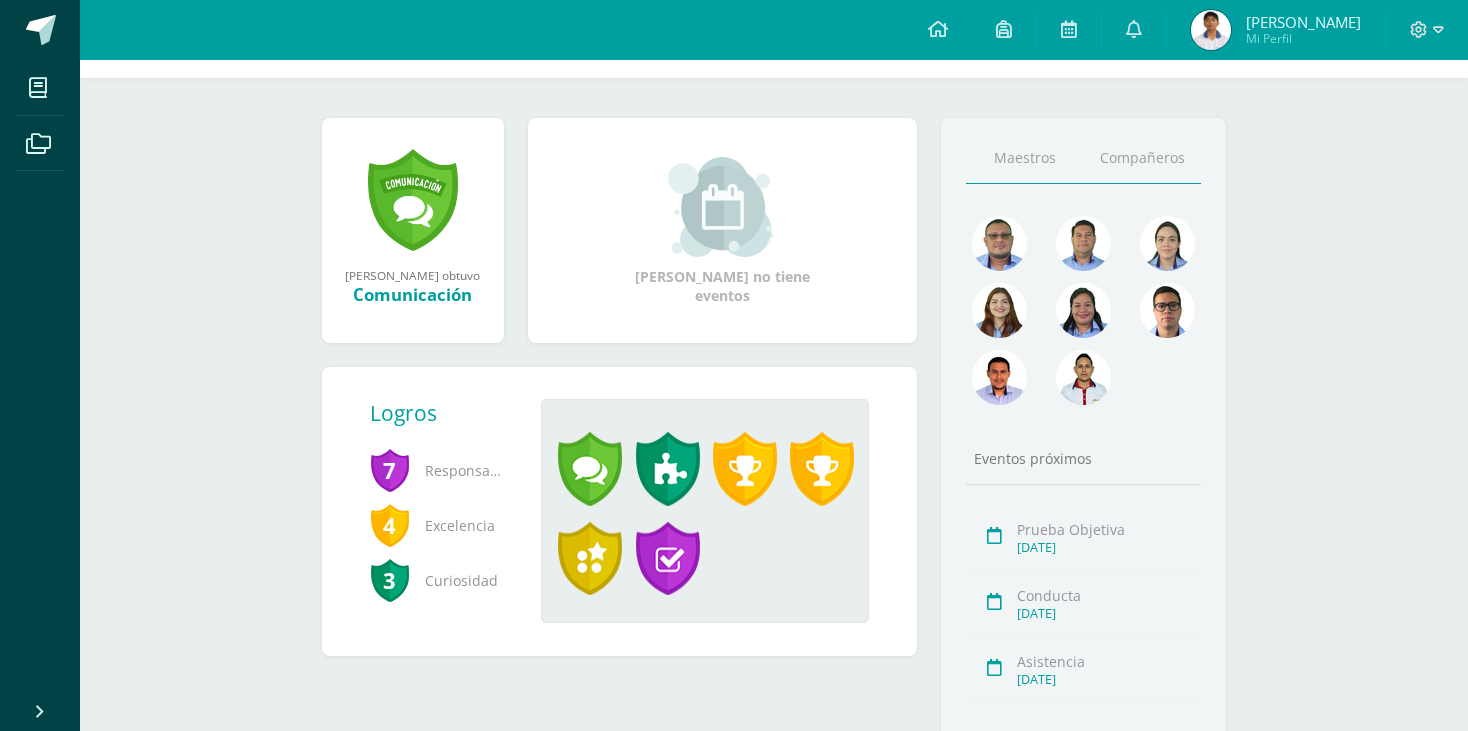click on "Compañeros" at bounding box center (1143, 158) 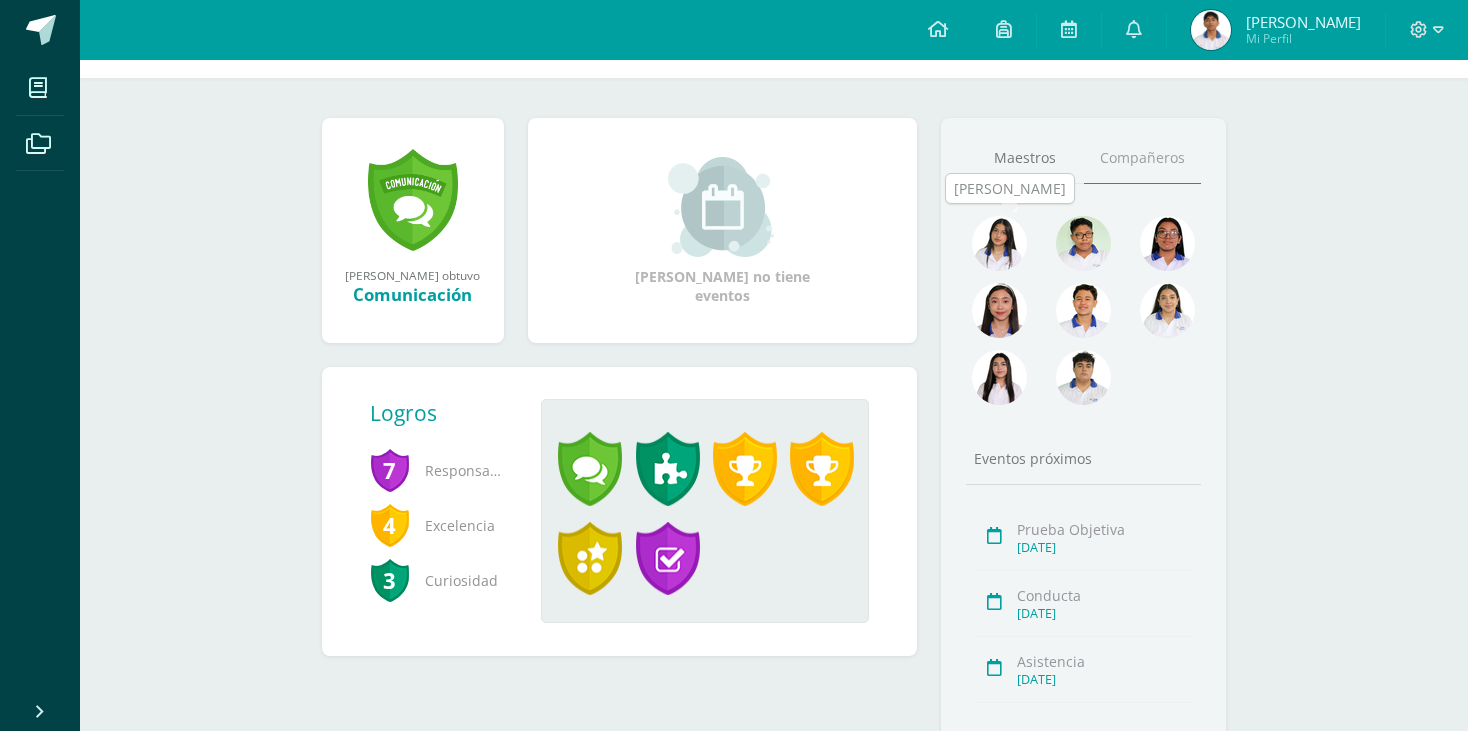 click at bounding box center [999, 243] 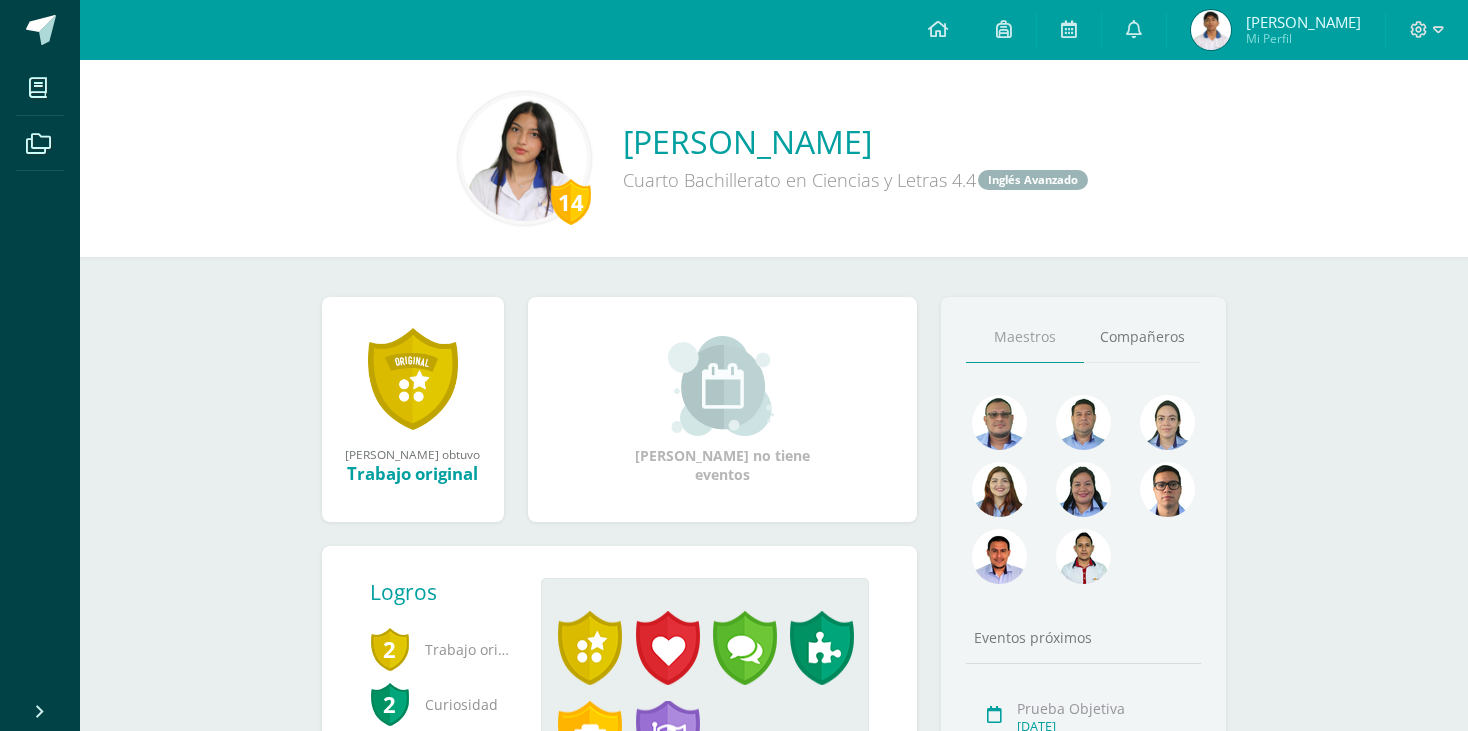 scroll, scrollTop: 0, scrollLeft: 0, axis: both 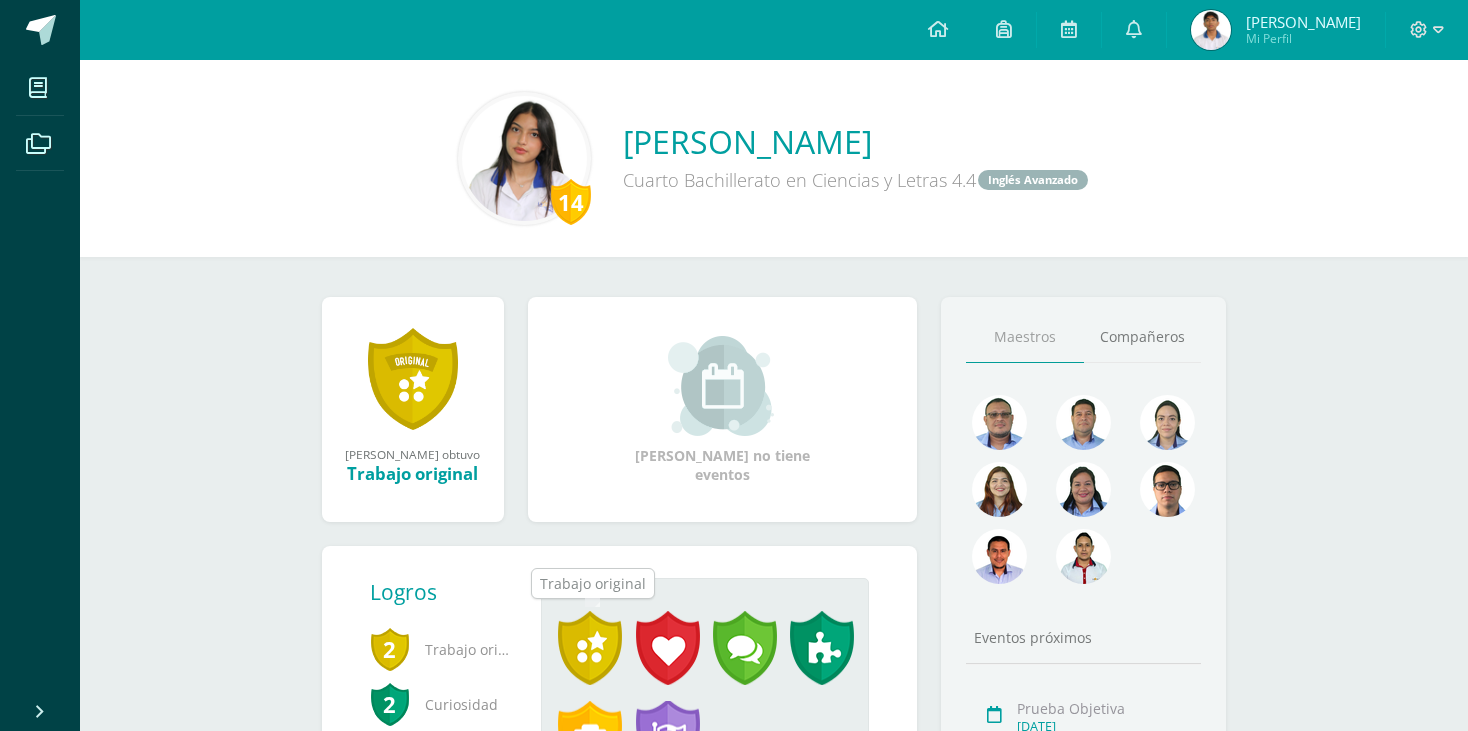 click at bounding box center [590, 648] 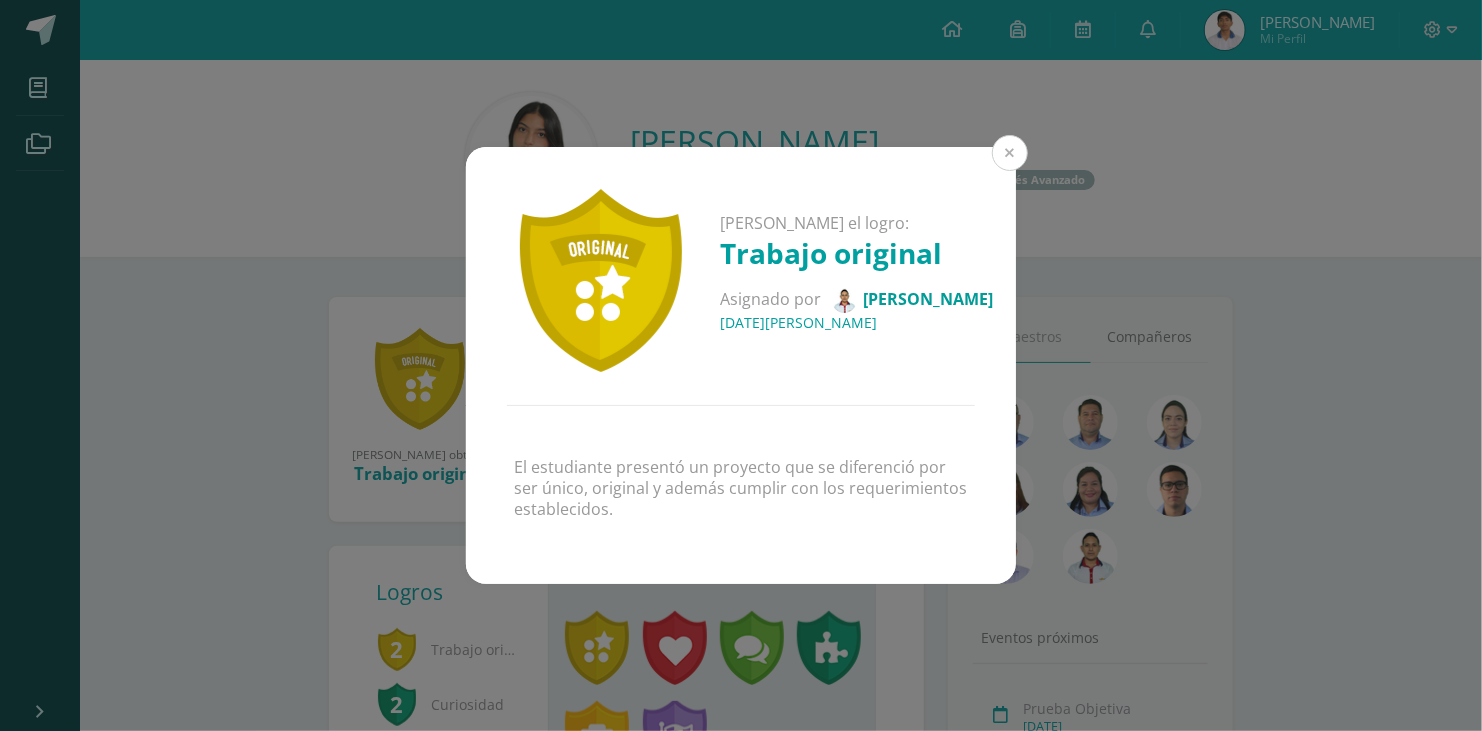 click at bounding box center [1010, 153] 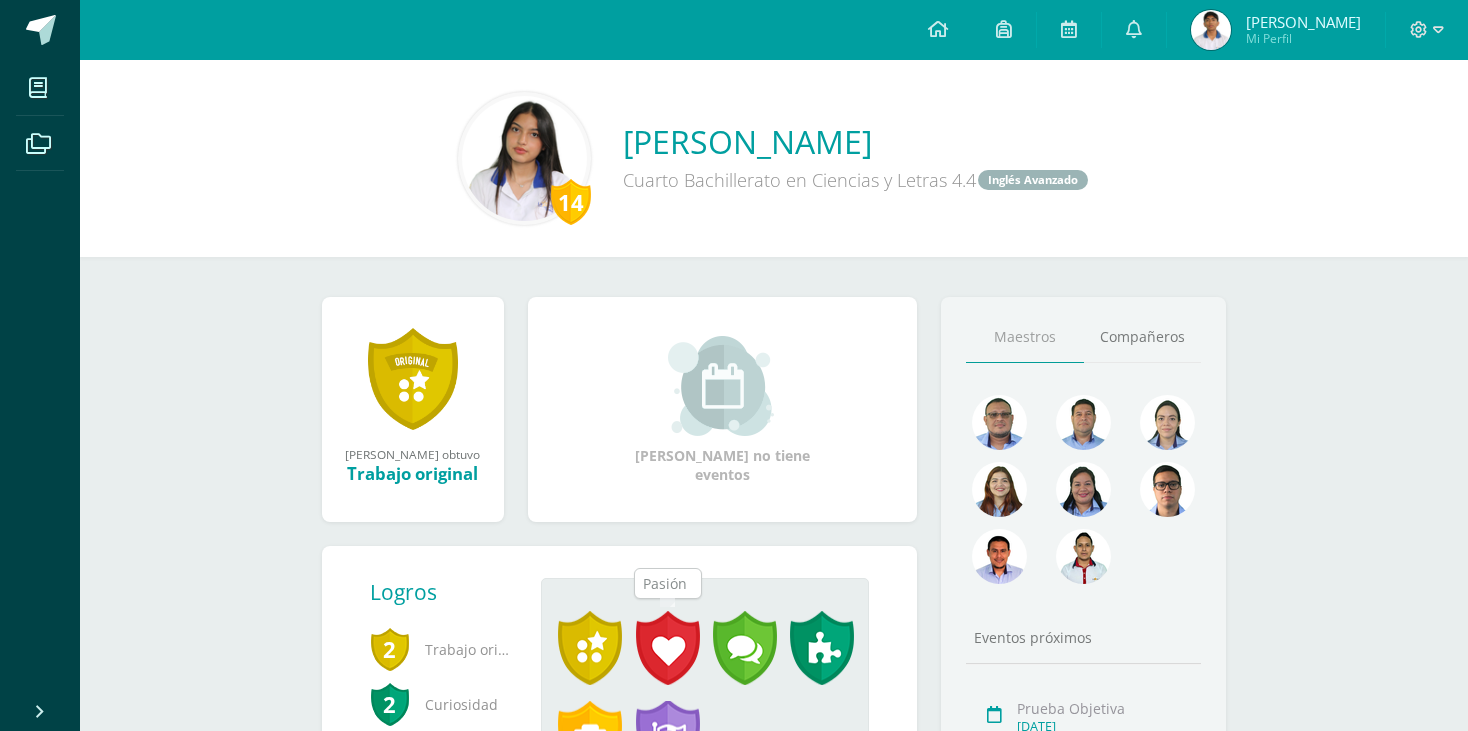 click at bounding box center [668, 648] 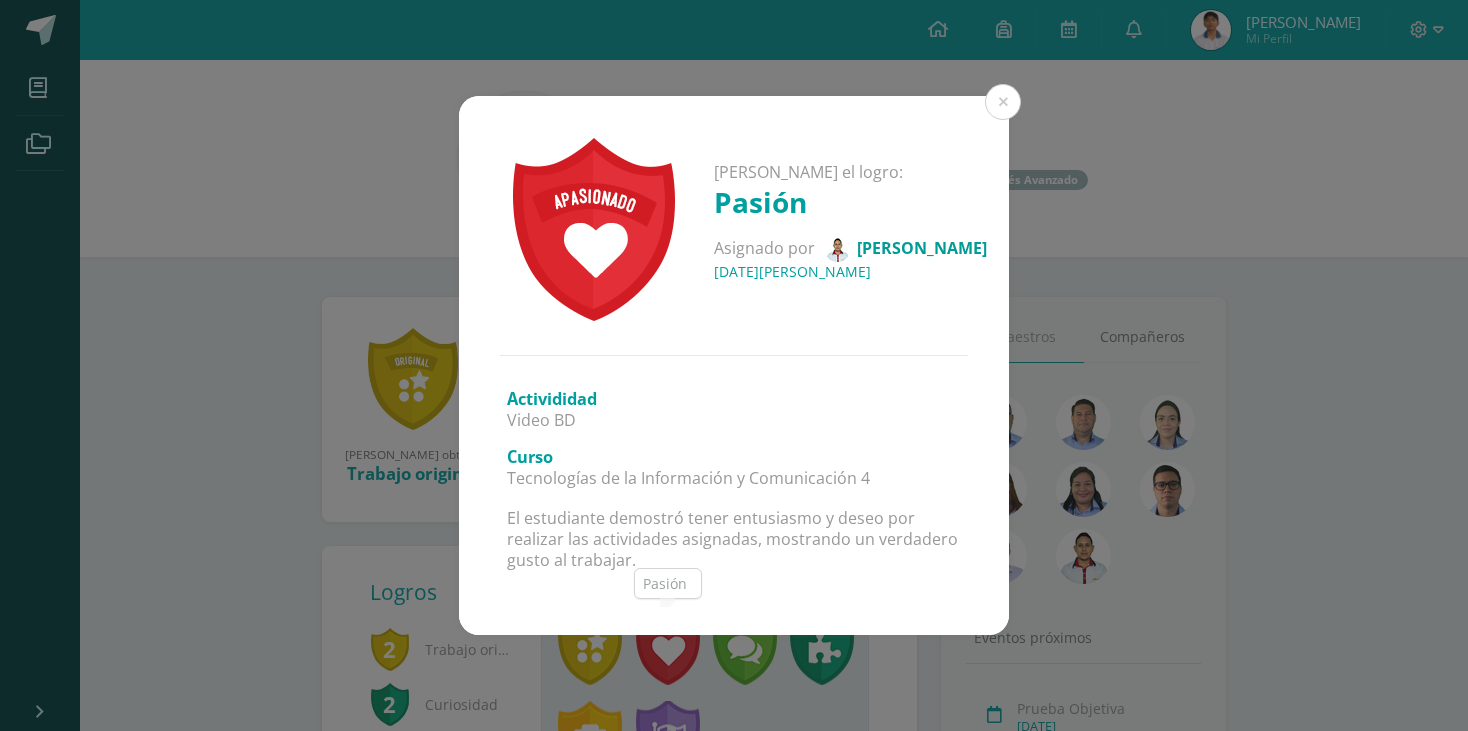 click on "Valeria Mariel ganó el logro:   Pasión    Asignado por
Marlon García
09 de Julio del 2025
Activididad Video BD Curso Tecnologías de la Información y Comunicación 4
El estudiante demostró tener  entusiasmo  y deseo por realizar las actividades asignadas, mostrando un verdadero gusto al trabajar.
Loading..." at bounding box center (734, 365) 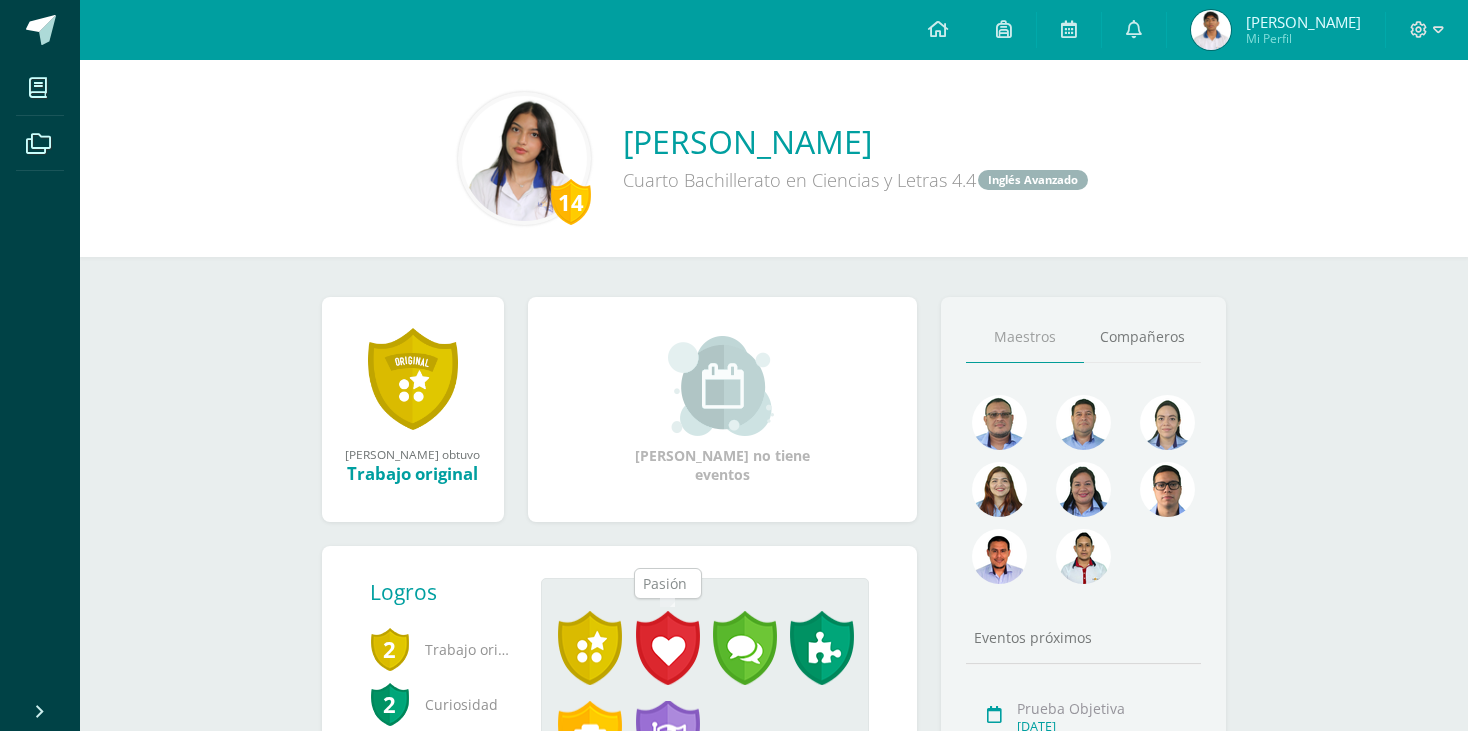 click at bounding box center [668, 648] 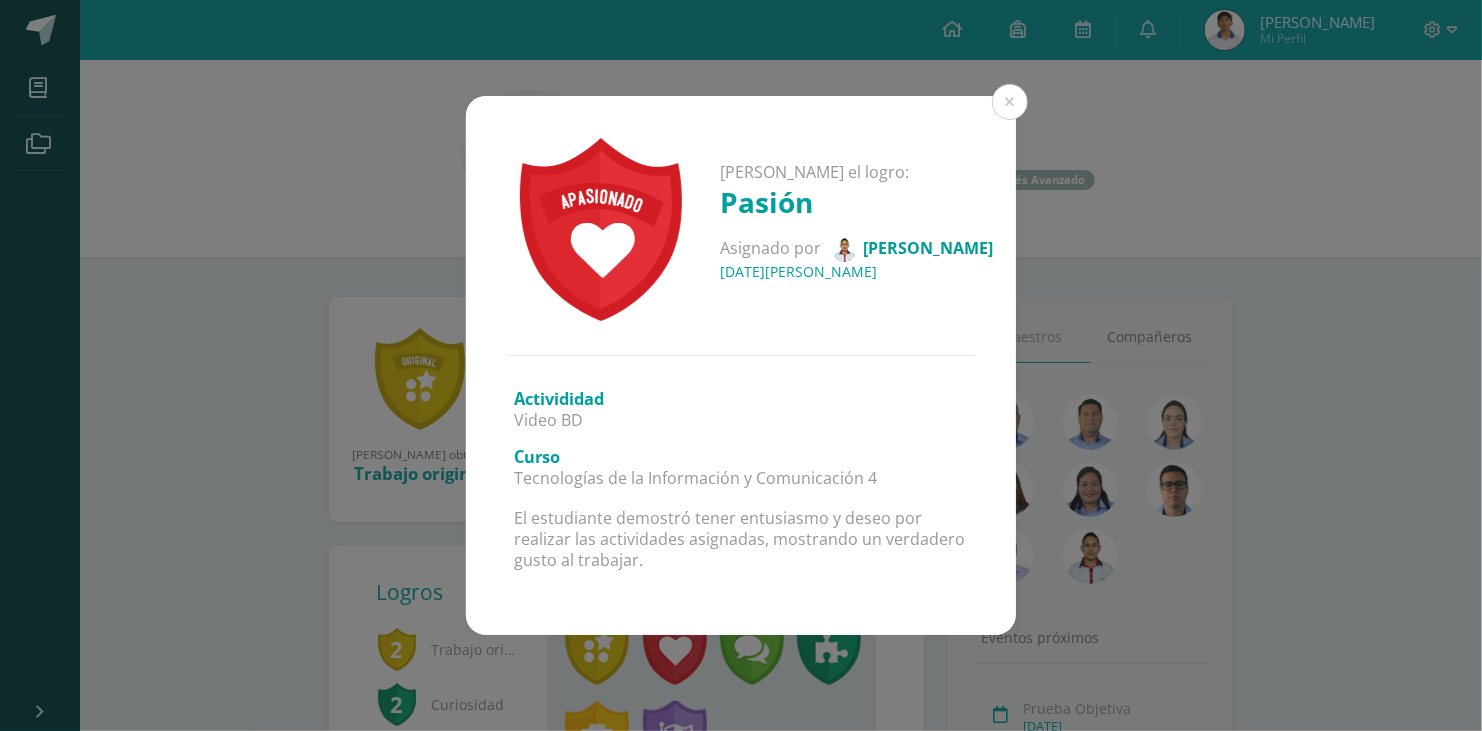 click on "Valeria Mariel ganó el logro:   Pasión    Asignado por
Marlon García
09 de Julio del 2025" at bounding box center [741, 225] 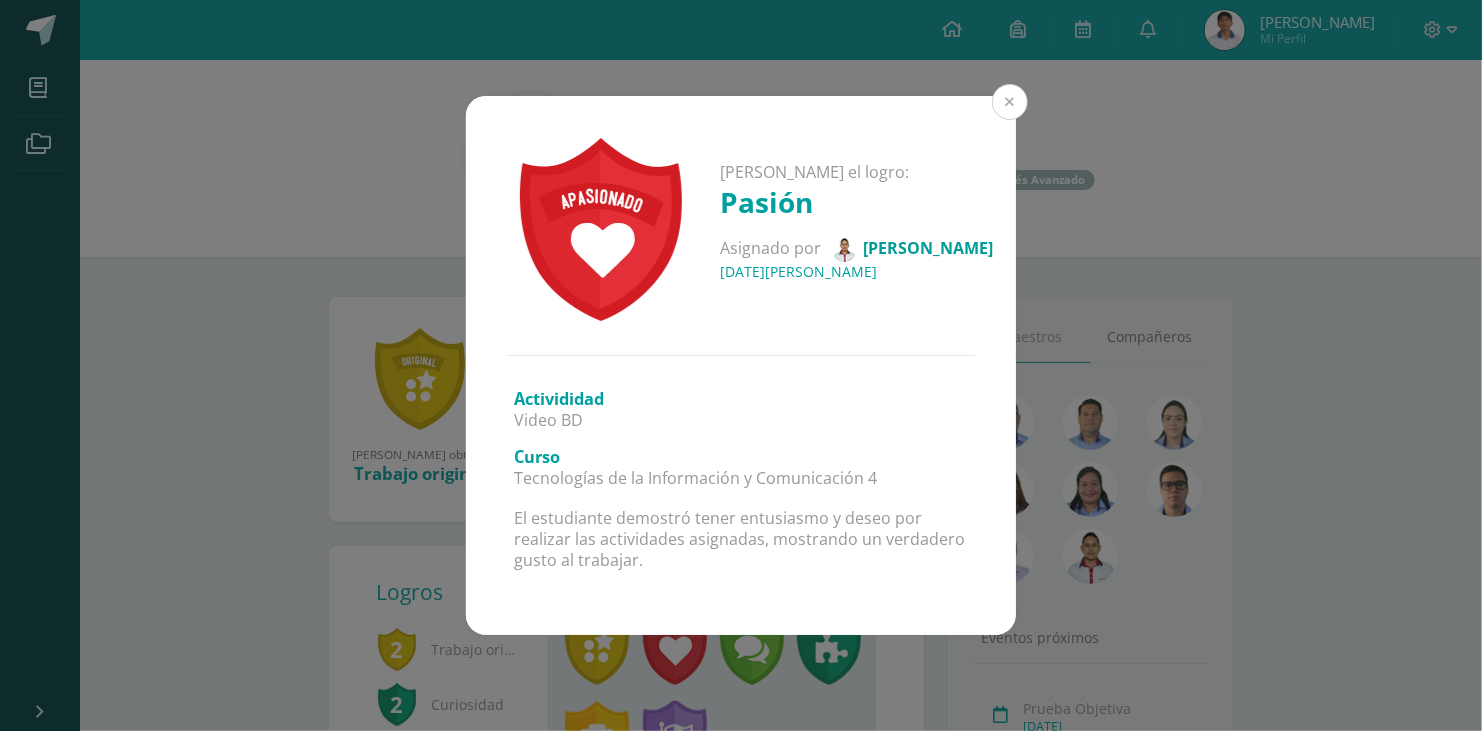 click at bounding box center (1010, 102) 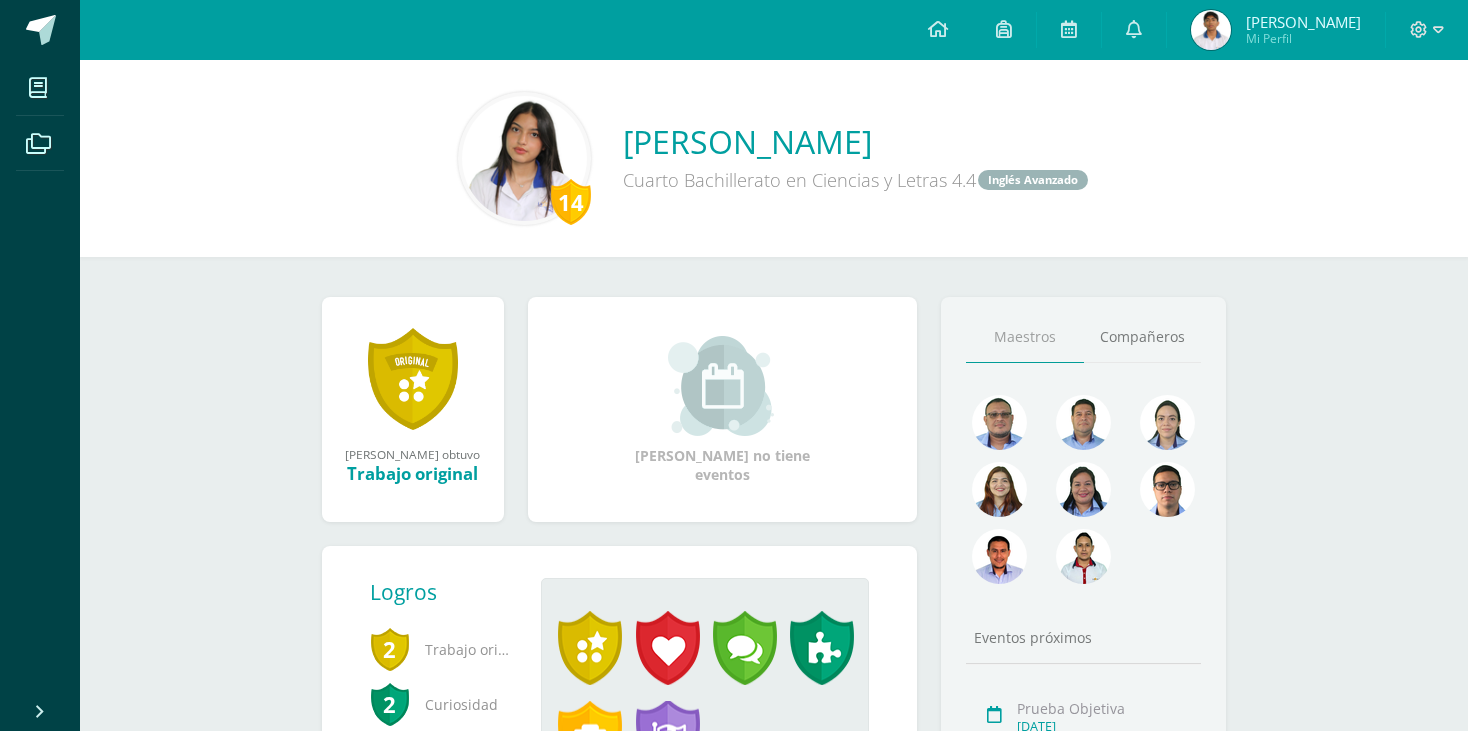 click at bounding box center [1211, 30] 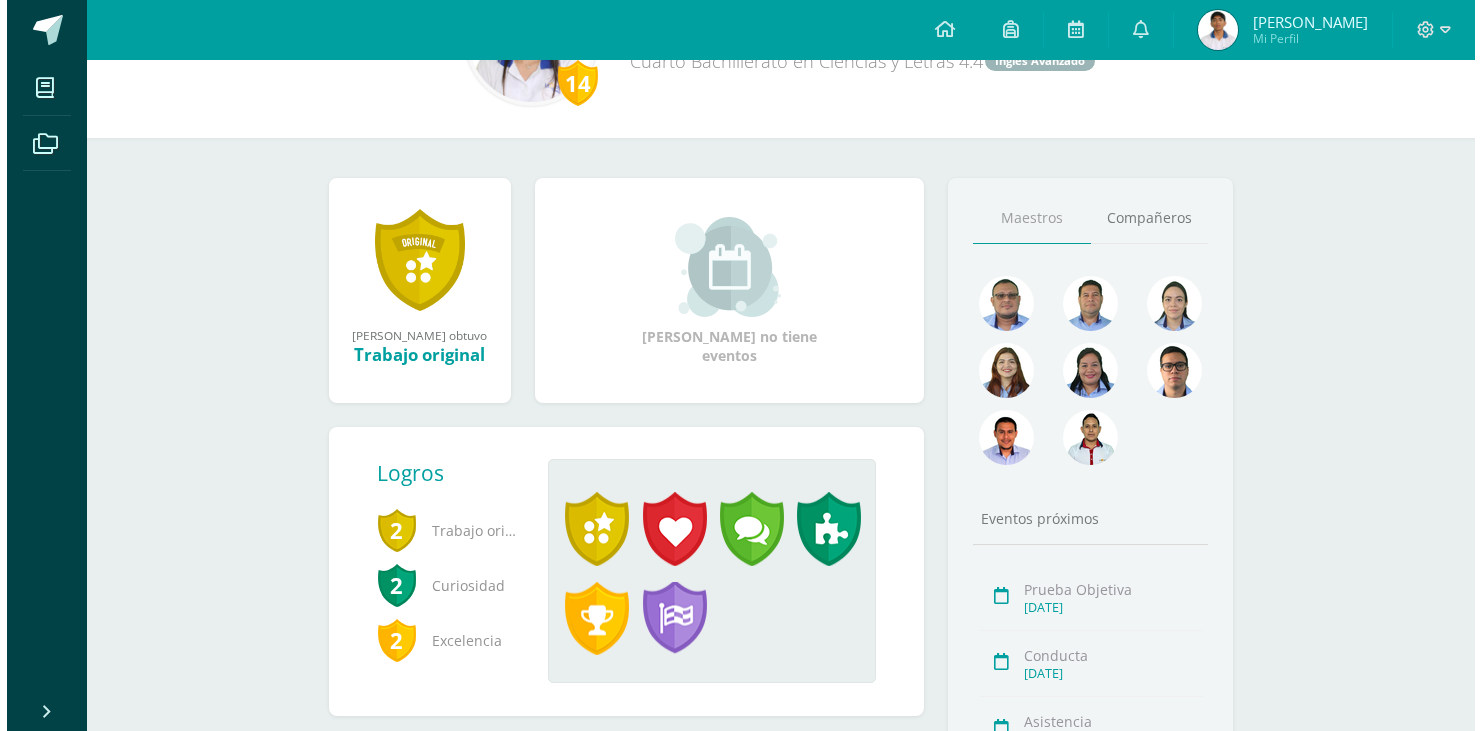 scroll, scrollTop: 279, scrollLeft: 0, axis: vertical 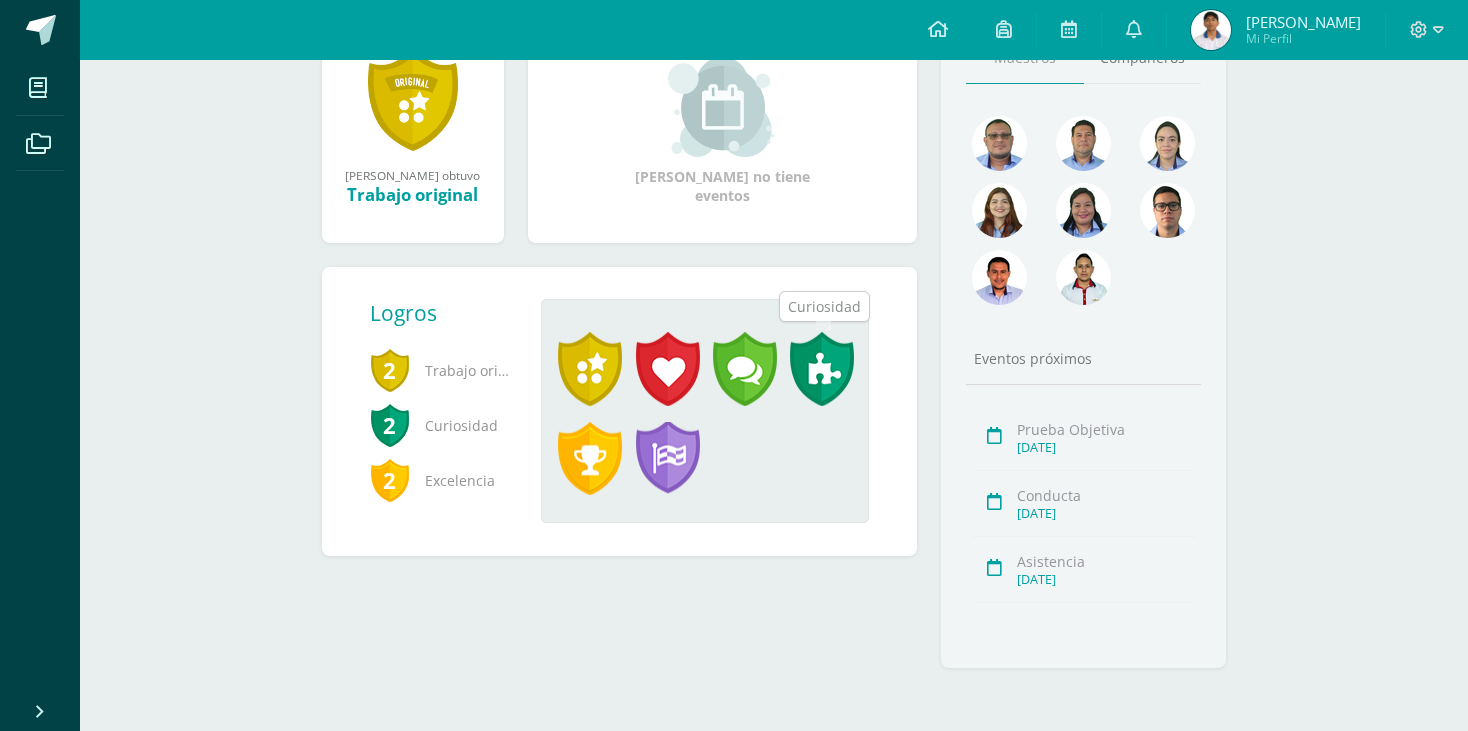click at bounding box center (822, 369) 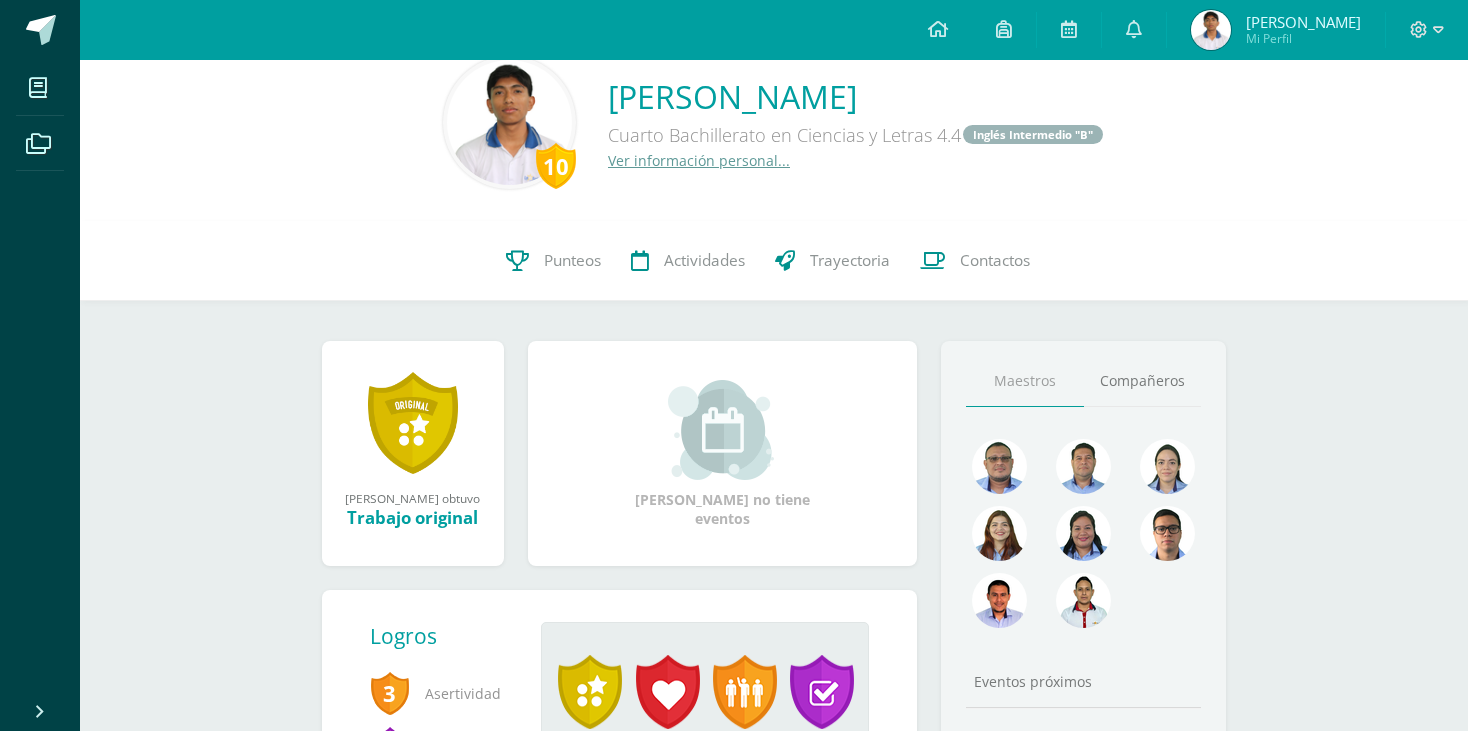 scroll, scrollTop: 300, scrollLeft: 0, axis: vertical 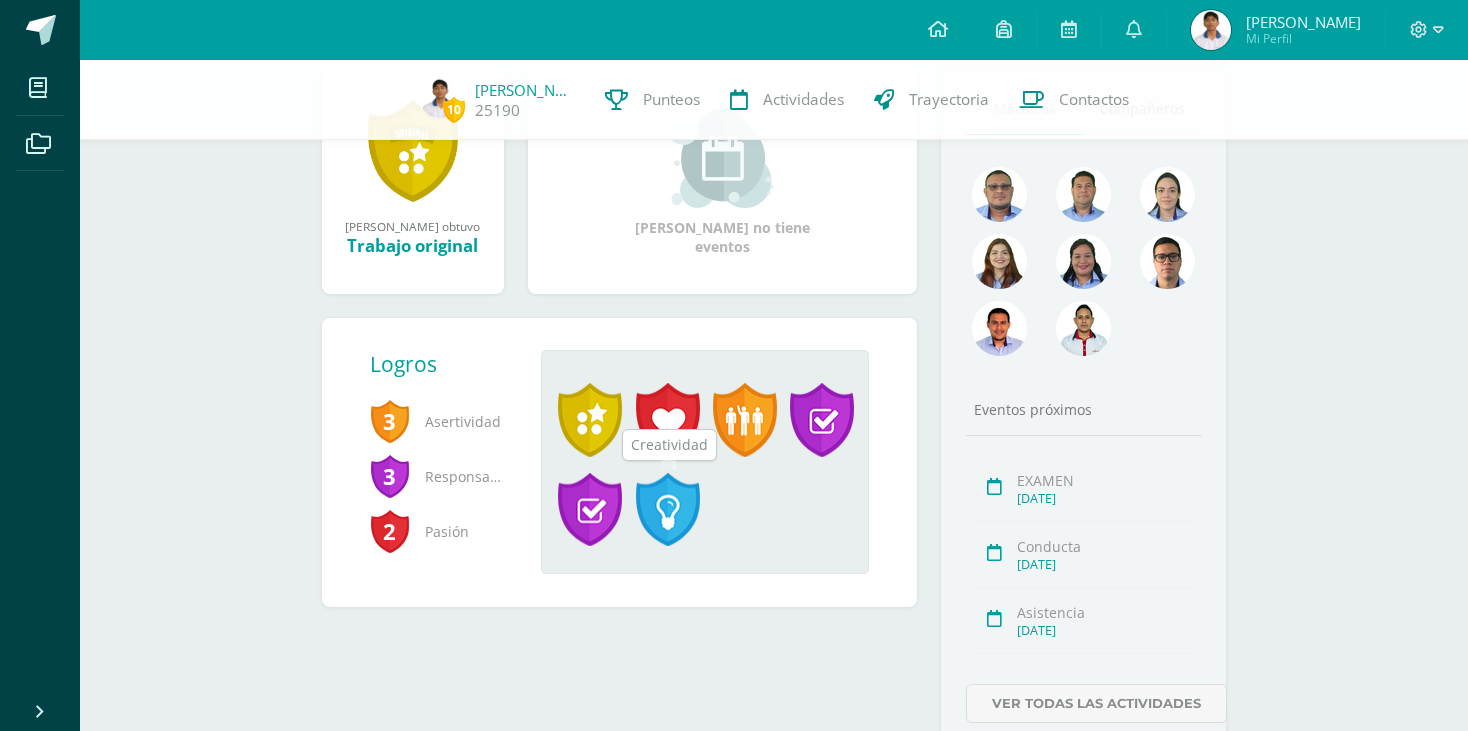 click at bounding box center (668, 510) 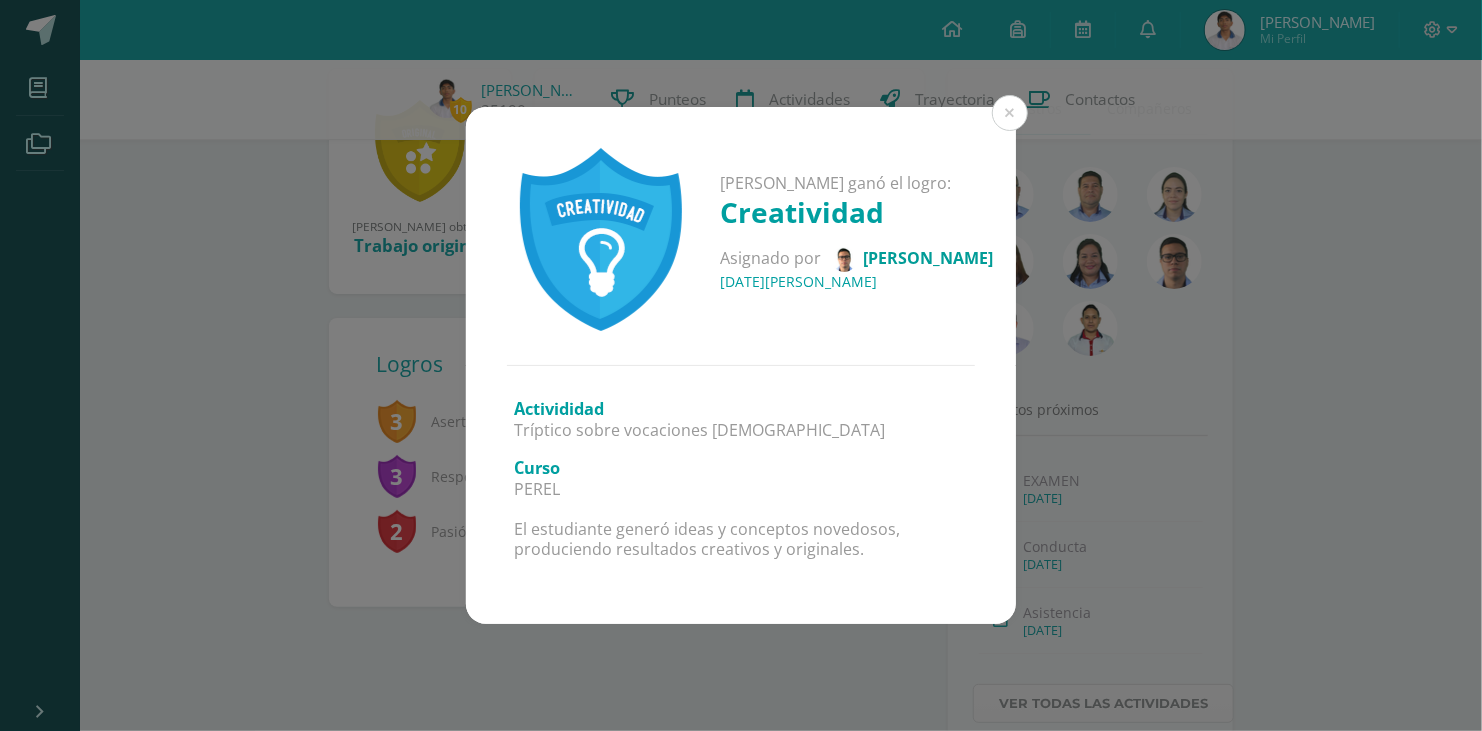 click on "Hugo Fernando ganó el logro:   Creatividad   Asignado por
Julio Villatoro
06 de Junio del 2025" at bounding box center [741, 236] 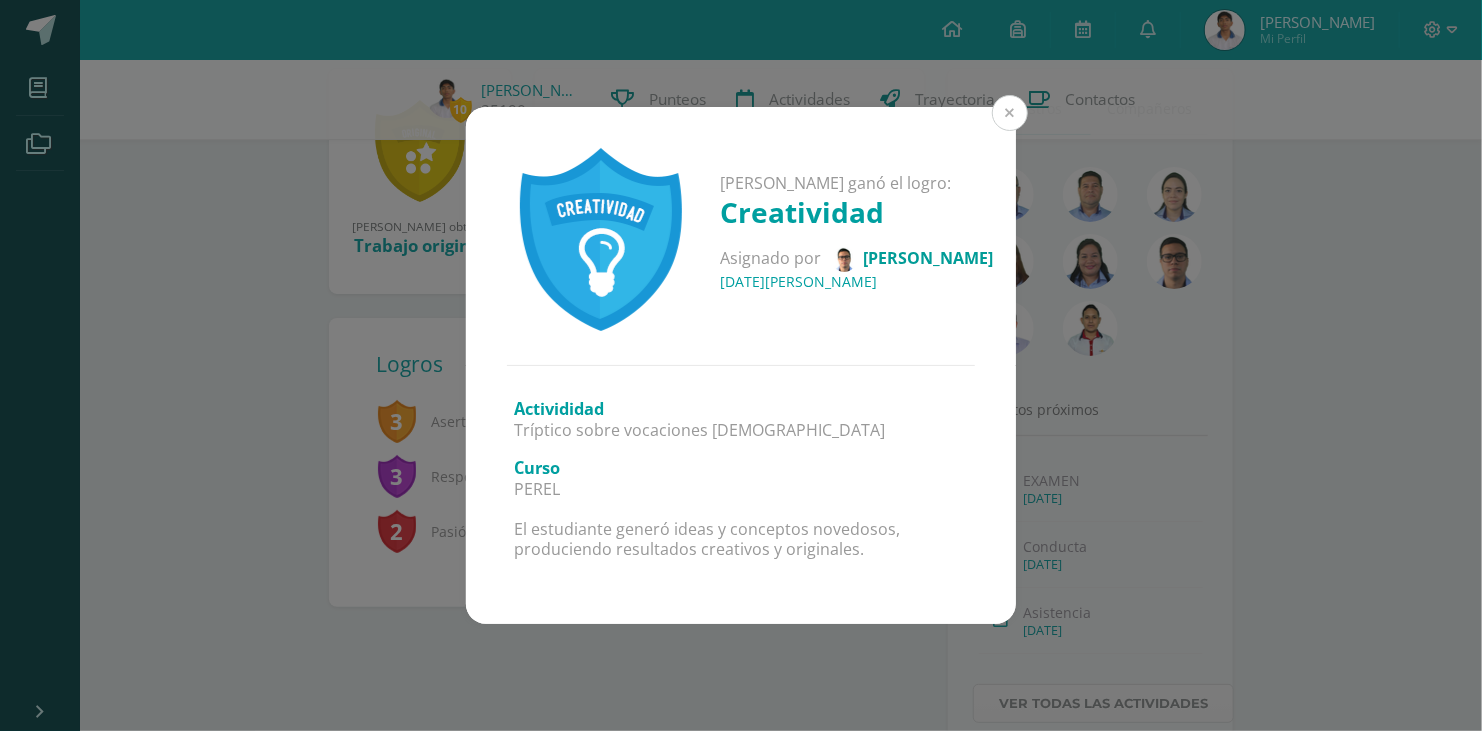 click at bounding box center (1010, 113) 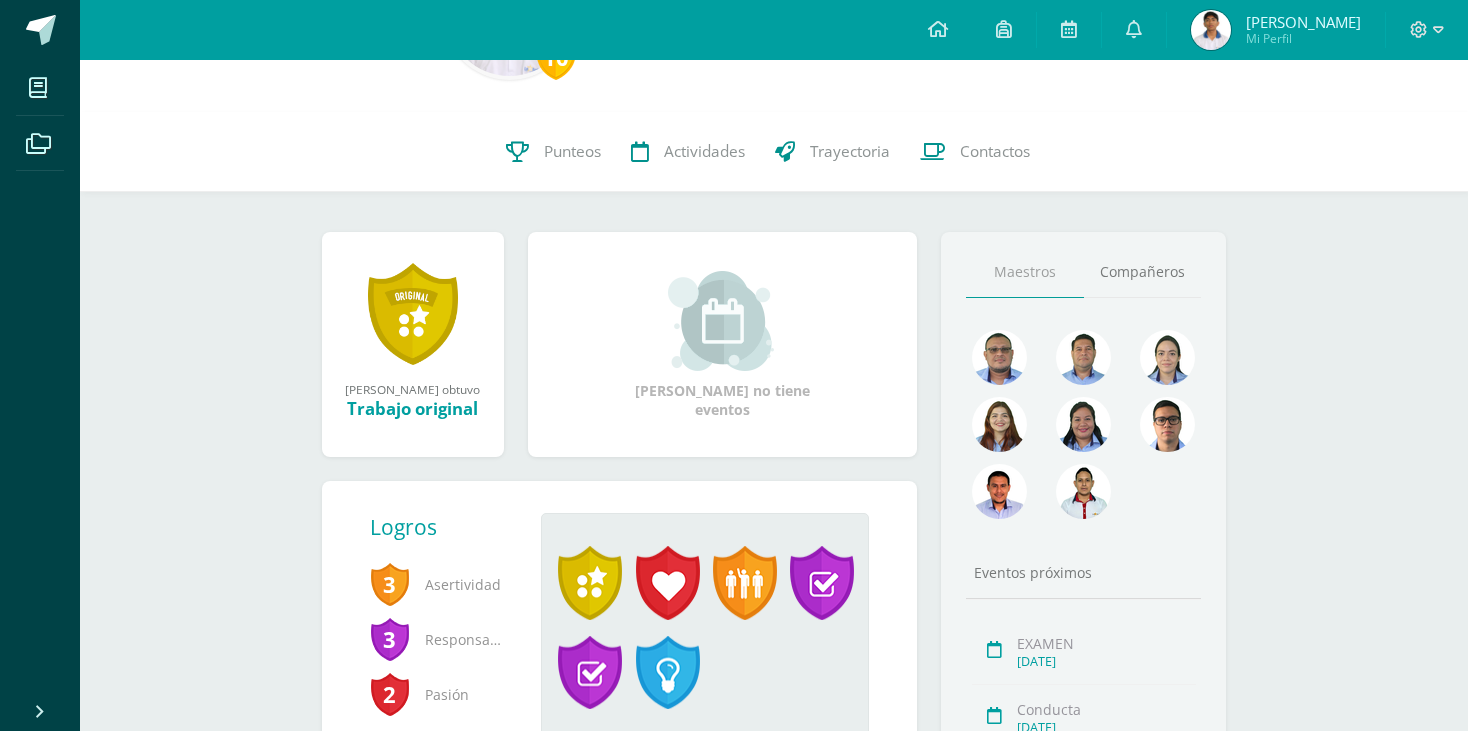 scroll, scrollTop: 100, scrollLeft: 0, axis: vertical 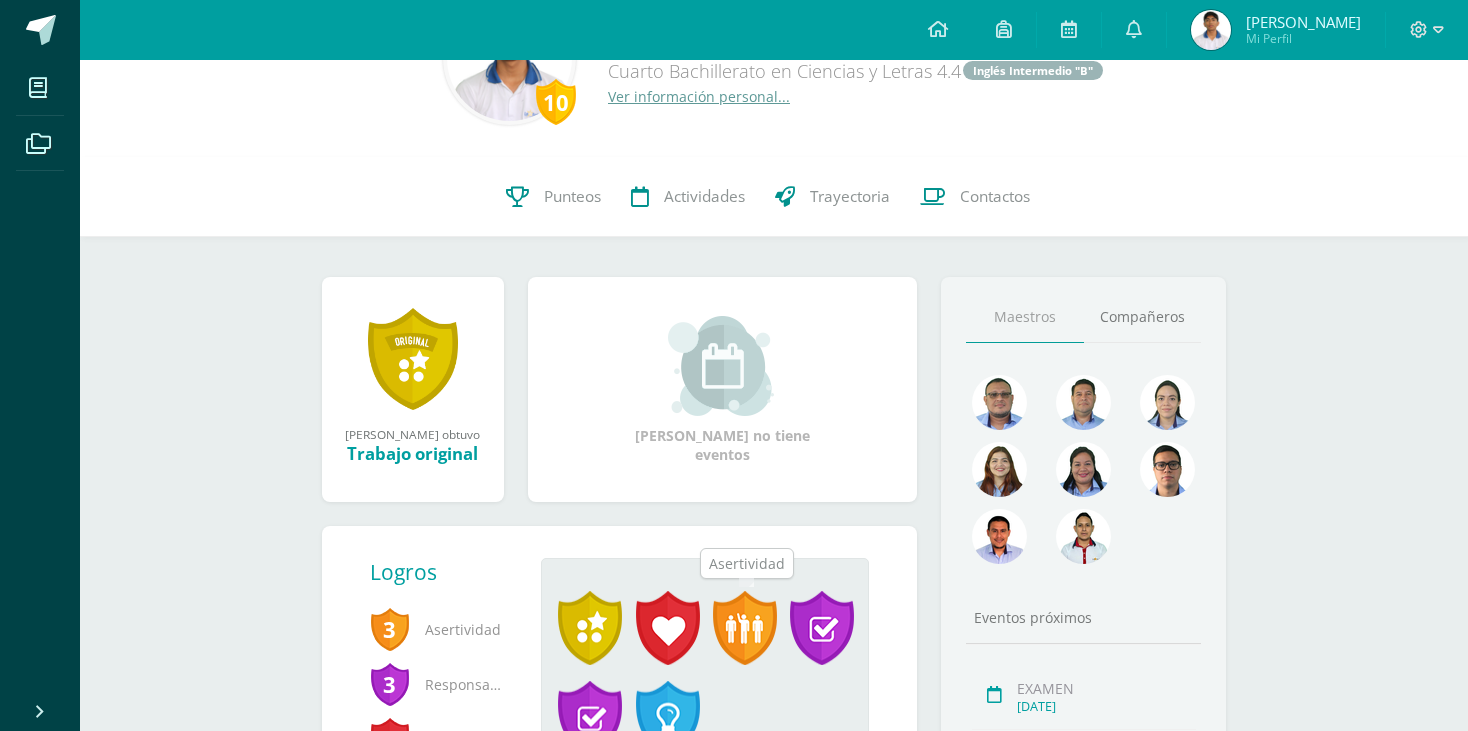 click at bounding box center (745, 628) 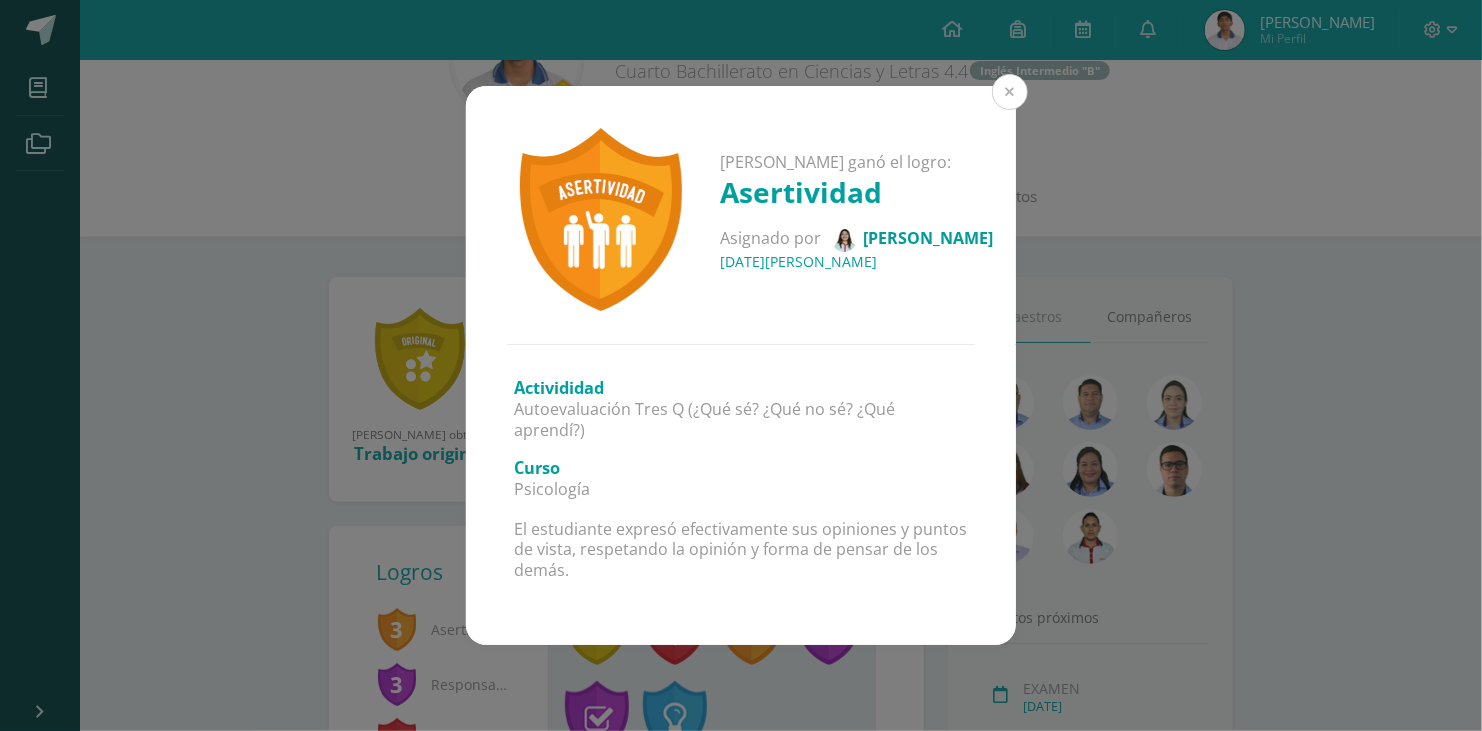 click at bounding box center [1010, 92] 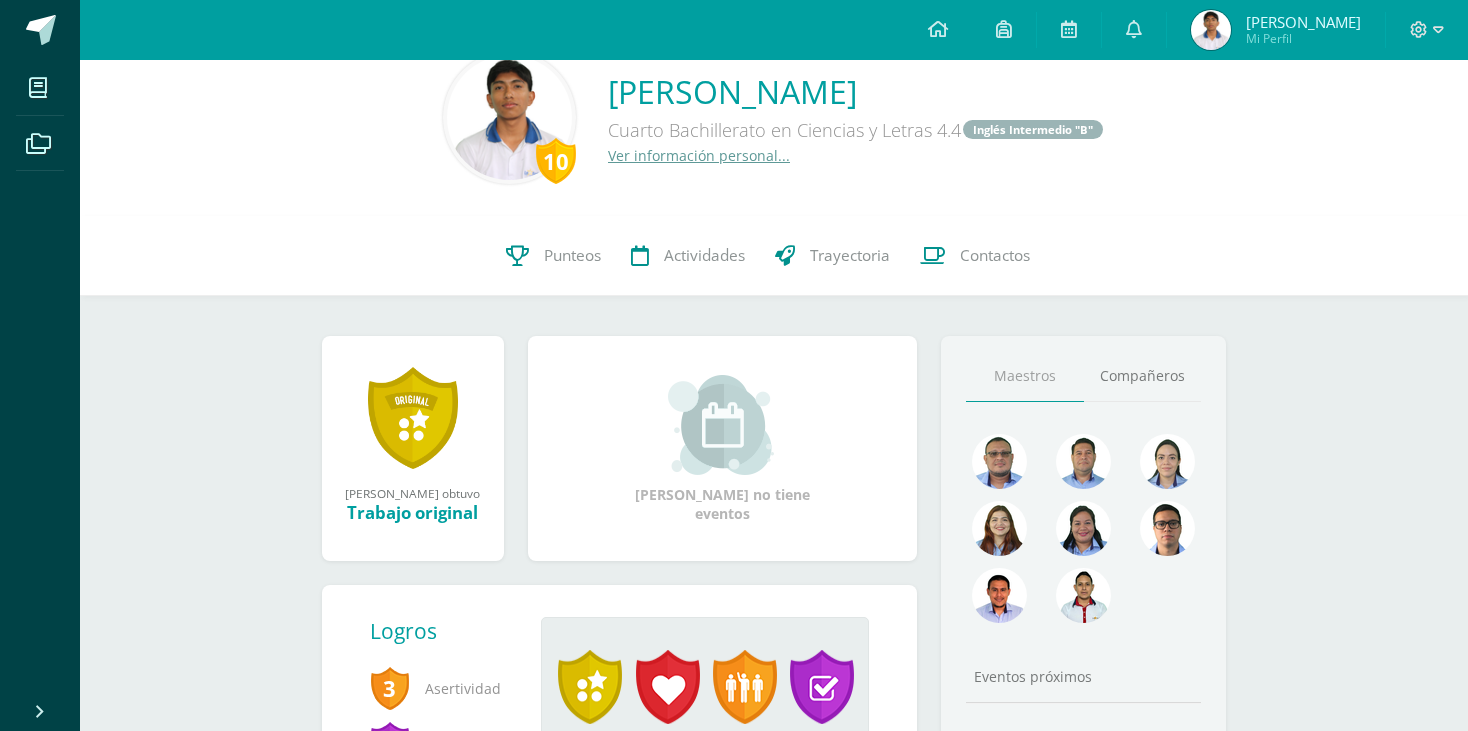 scroll, scrollTop: 0, scrollLeft: 0, axis: both 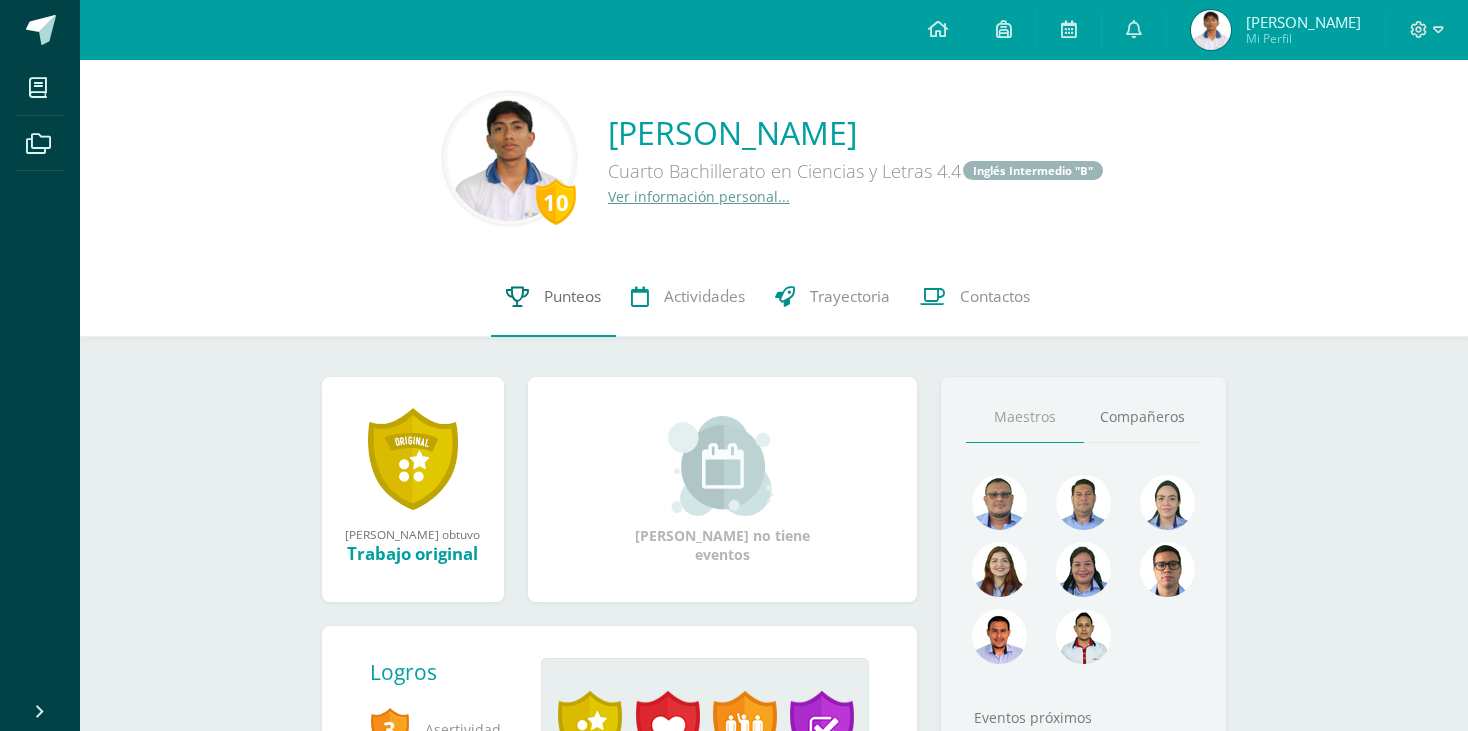 click on "Punteos" at bounding box center [572, 296] 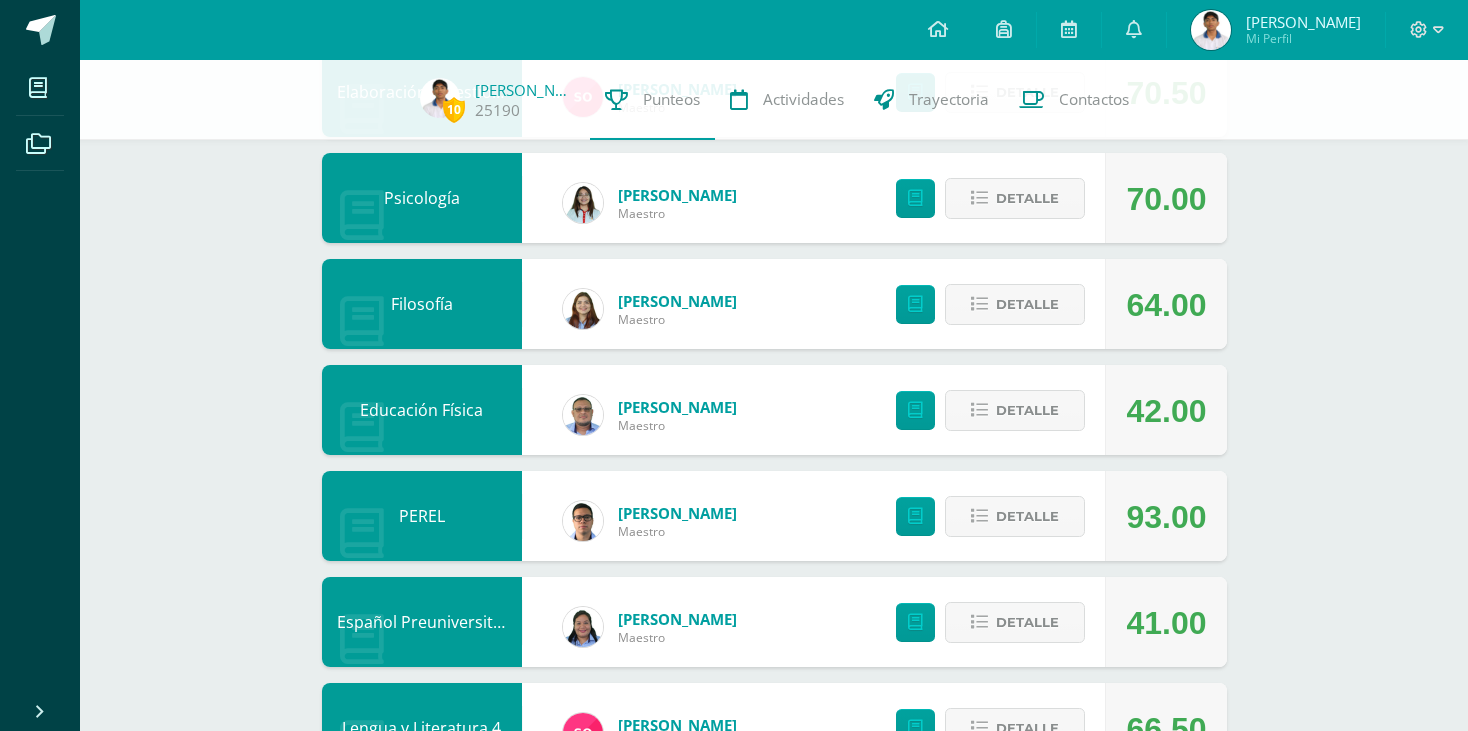 scroll, scrollTop: 986, scrollLeft: 0, axis: vertical 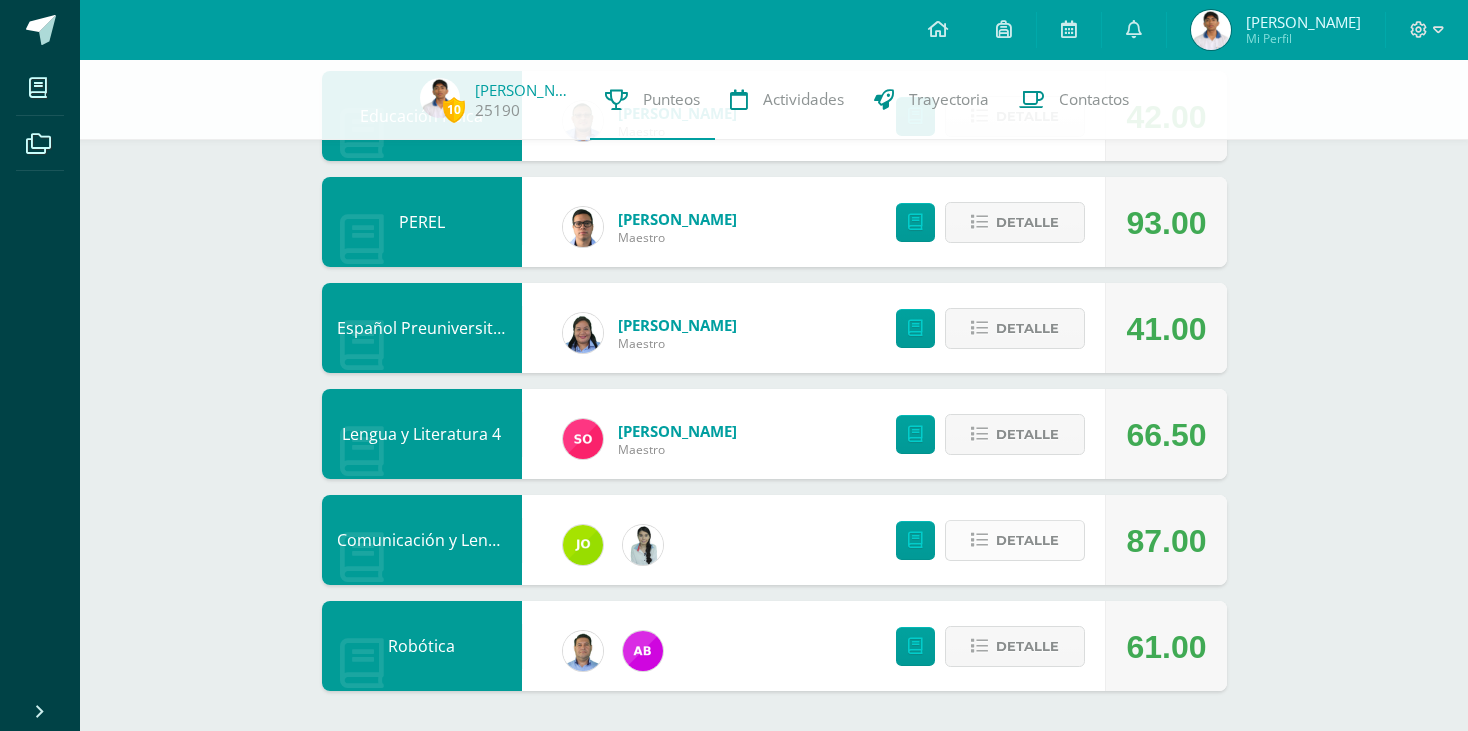 click on "Detalle" at bounding box center (1027, 540) 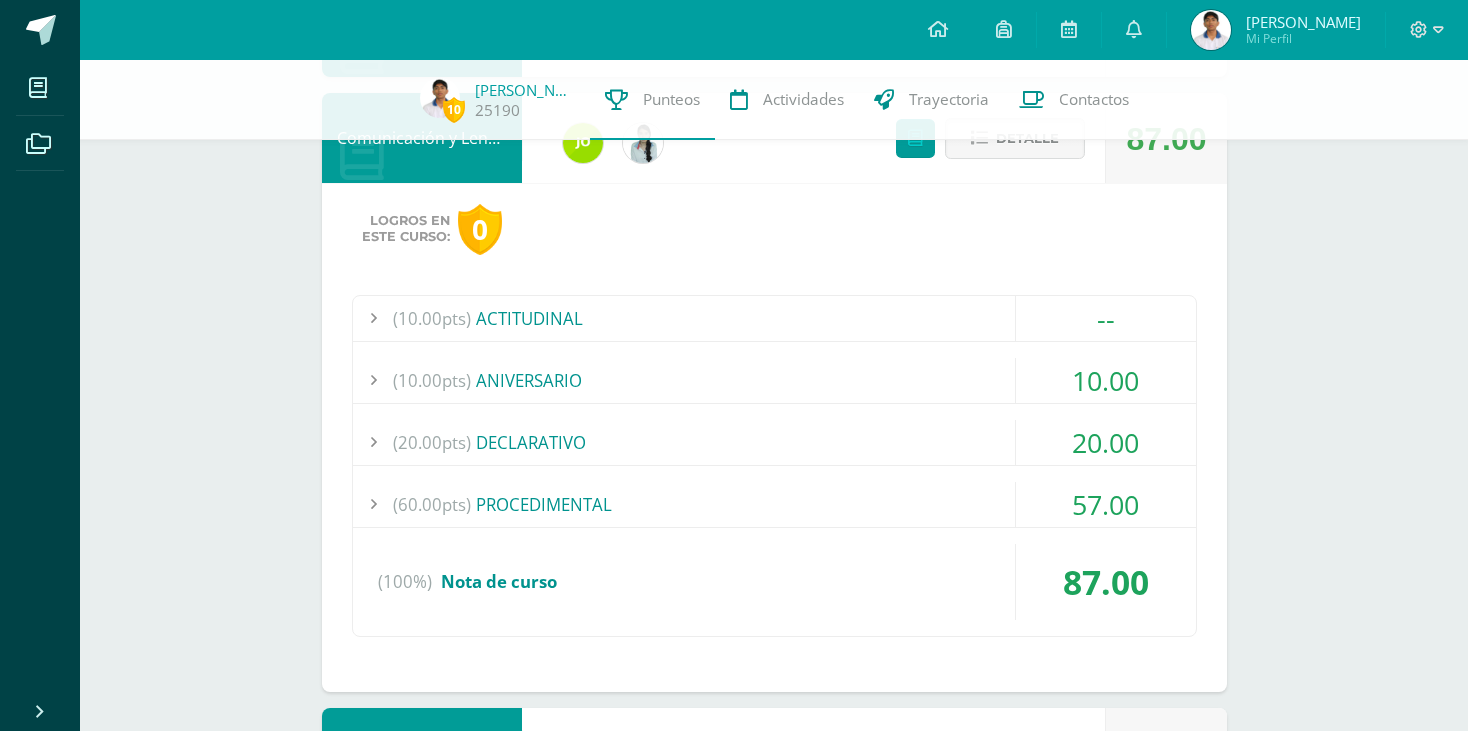 scroll, scrollTop: 1386, scrollLeft: 0, axis: vertical 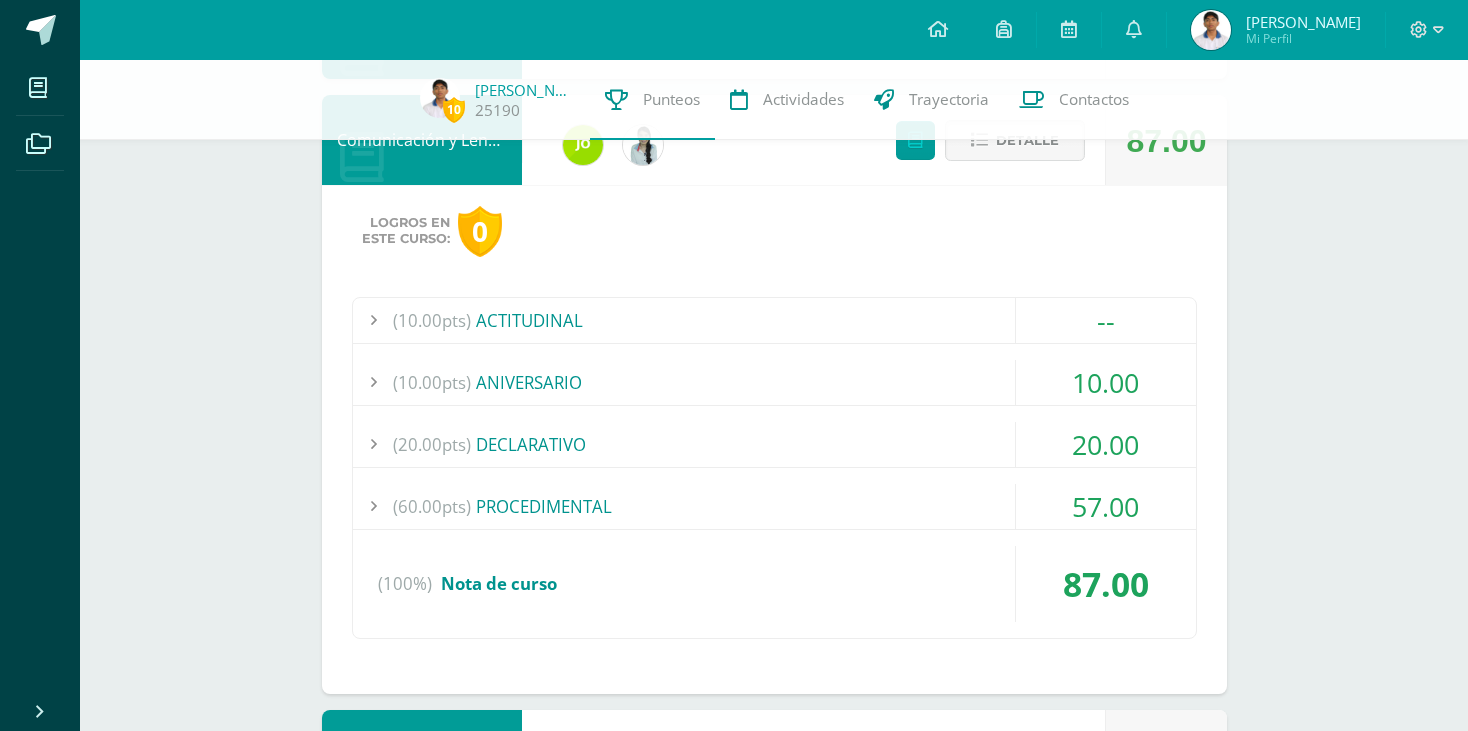 click on "(60.00pts)
PROCEDIMENTAL" at bounding box center (774, 506) 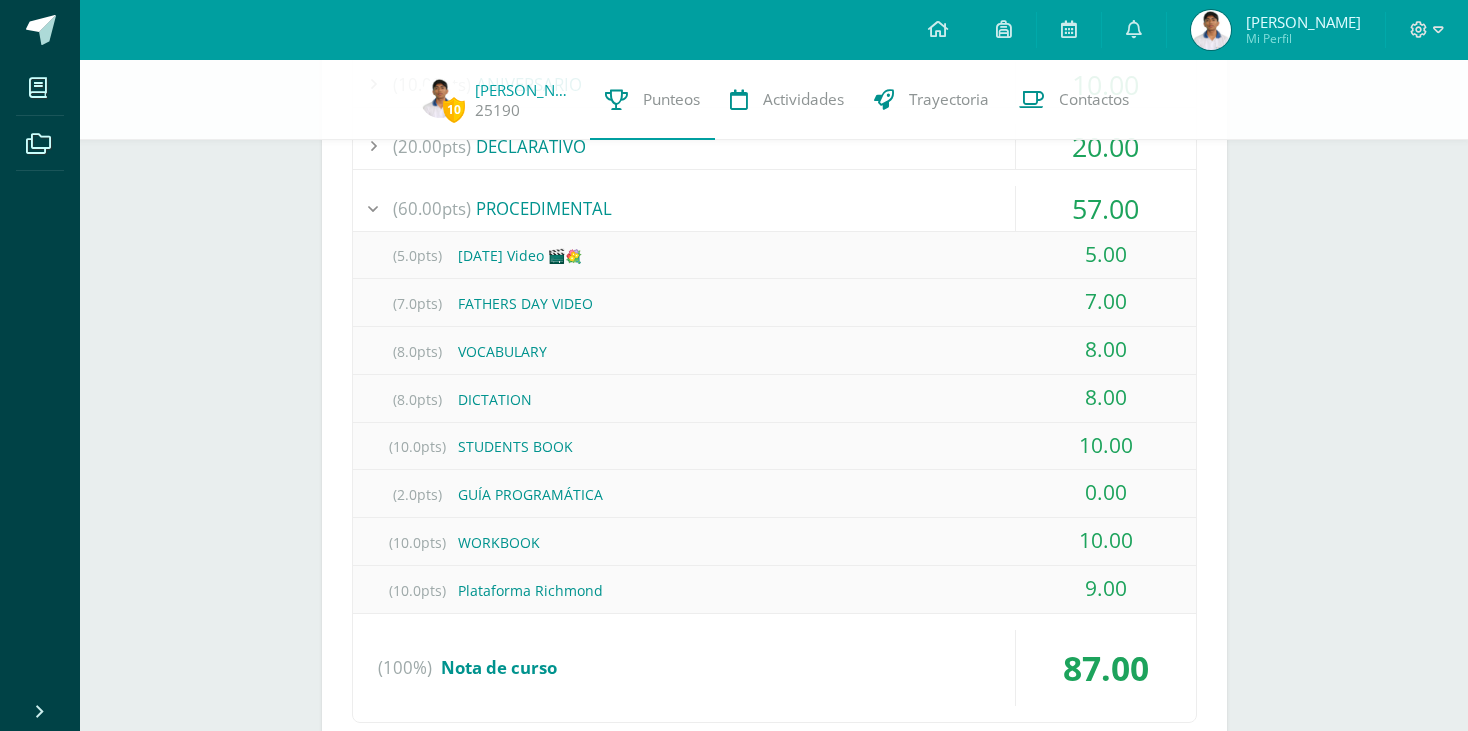 scroll, scrollTop: 1686, scrollLeft: 0, axis: vertical 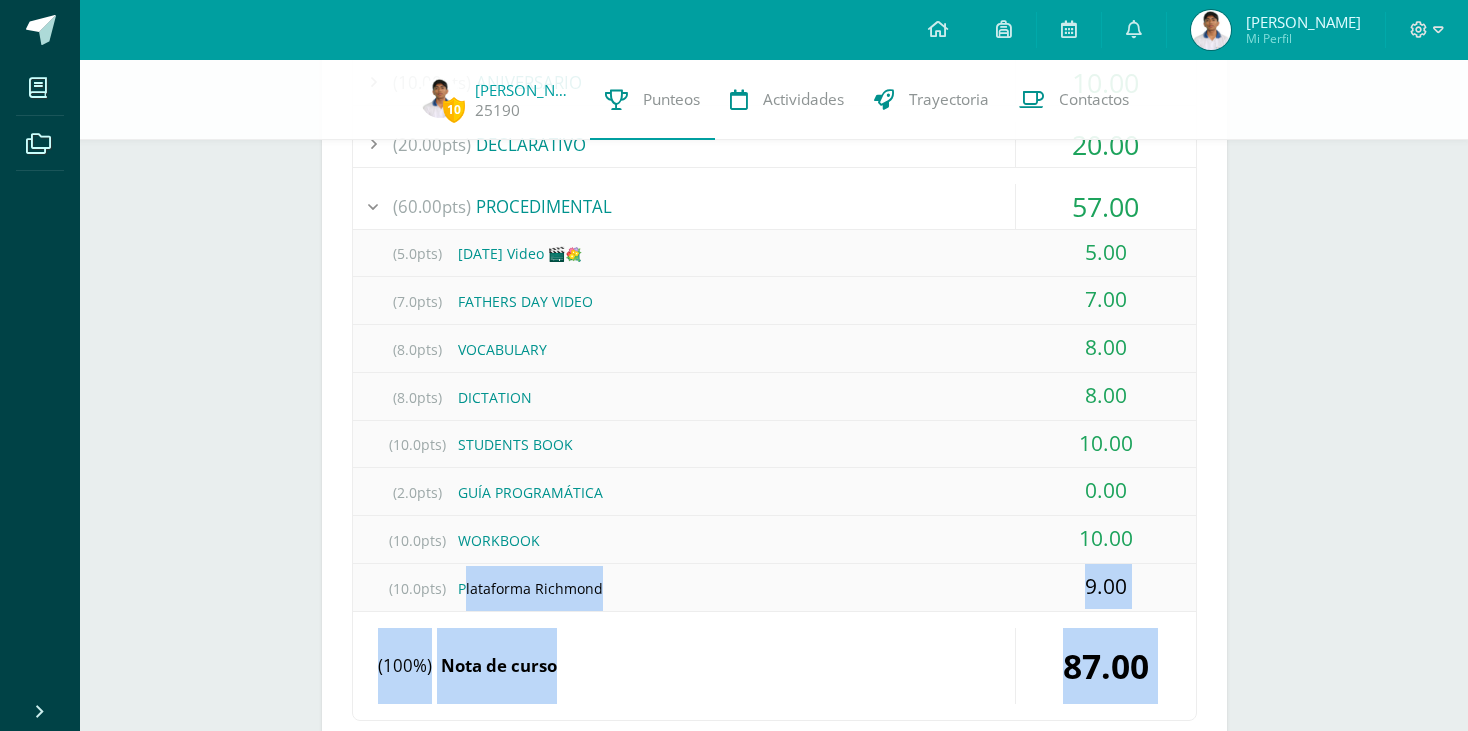 drag, startPoint x: 463, startPoint y: 584, endPoint x: 647, endPoint y: 611, distance: 185.97043 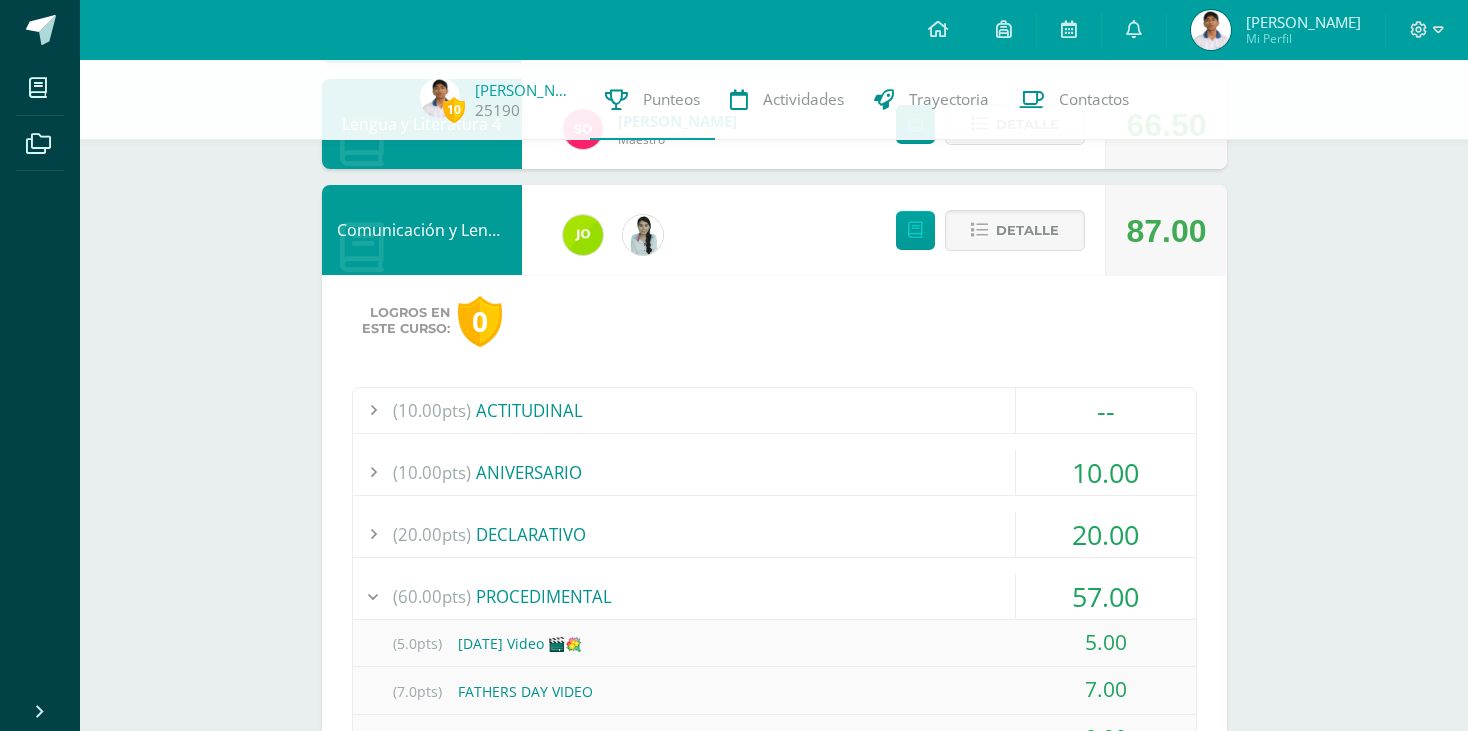scroll, scrollTop: 1286, scrollLeft: 0, axis: vertical 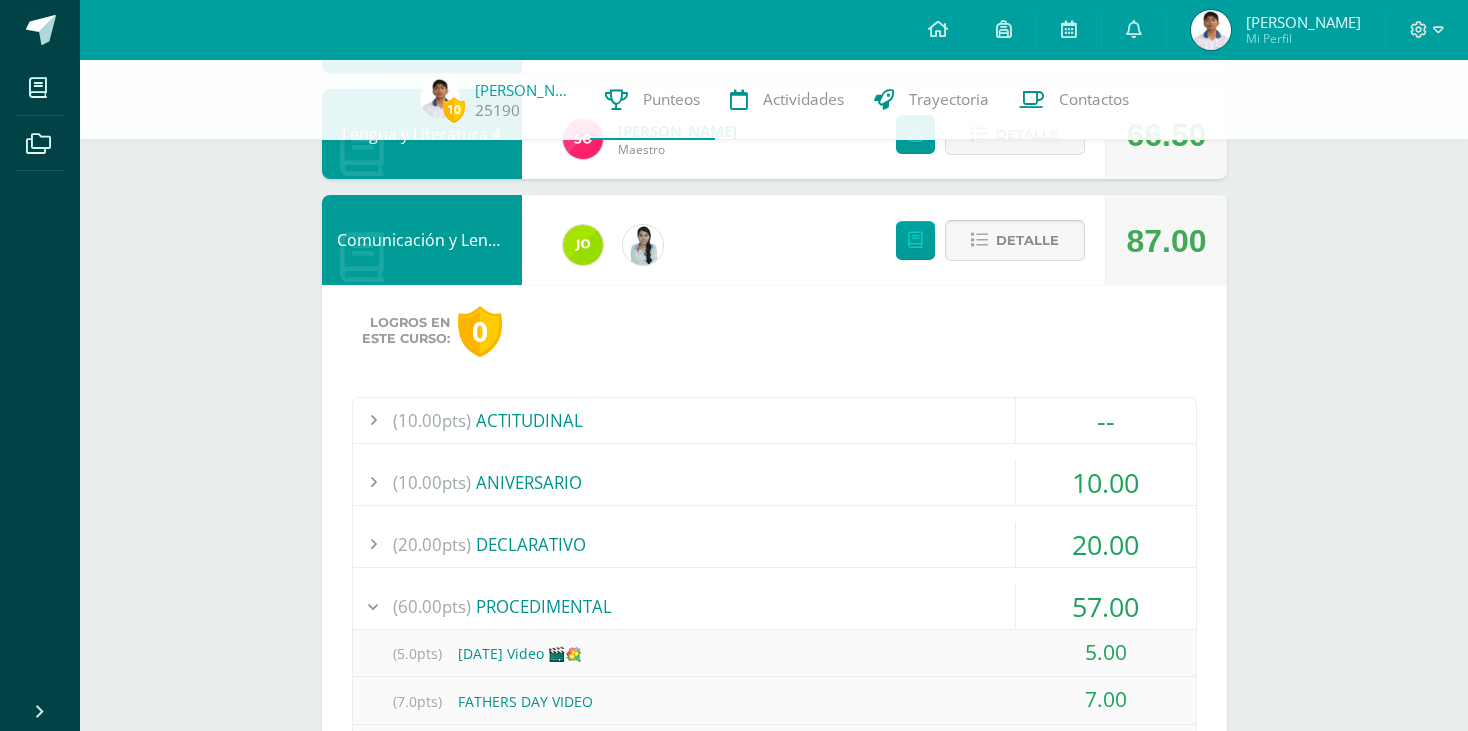 click on "Detalle" at bounding box center (1015, 240) 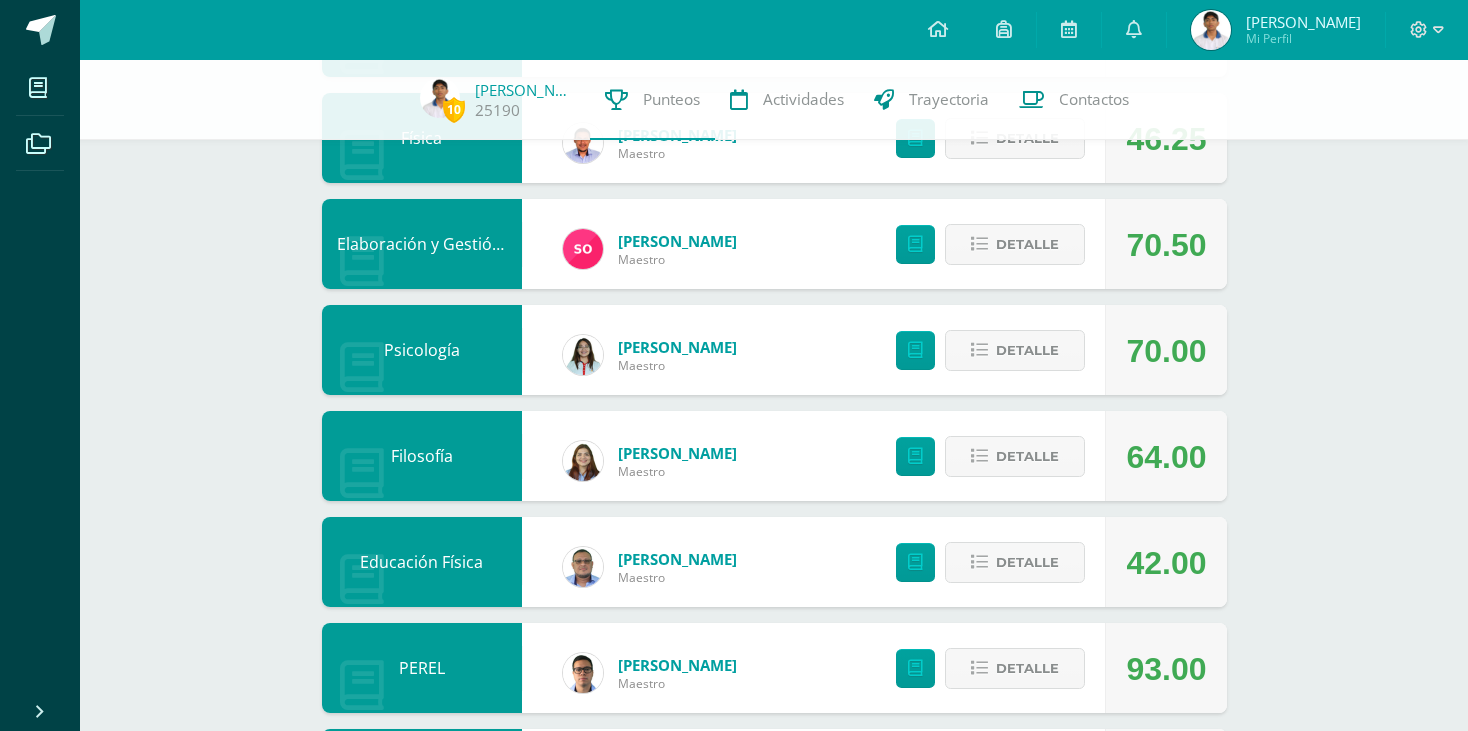 scroll, scrollTop: 486, scrollLeft: 0, axis: vertical 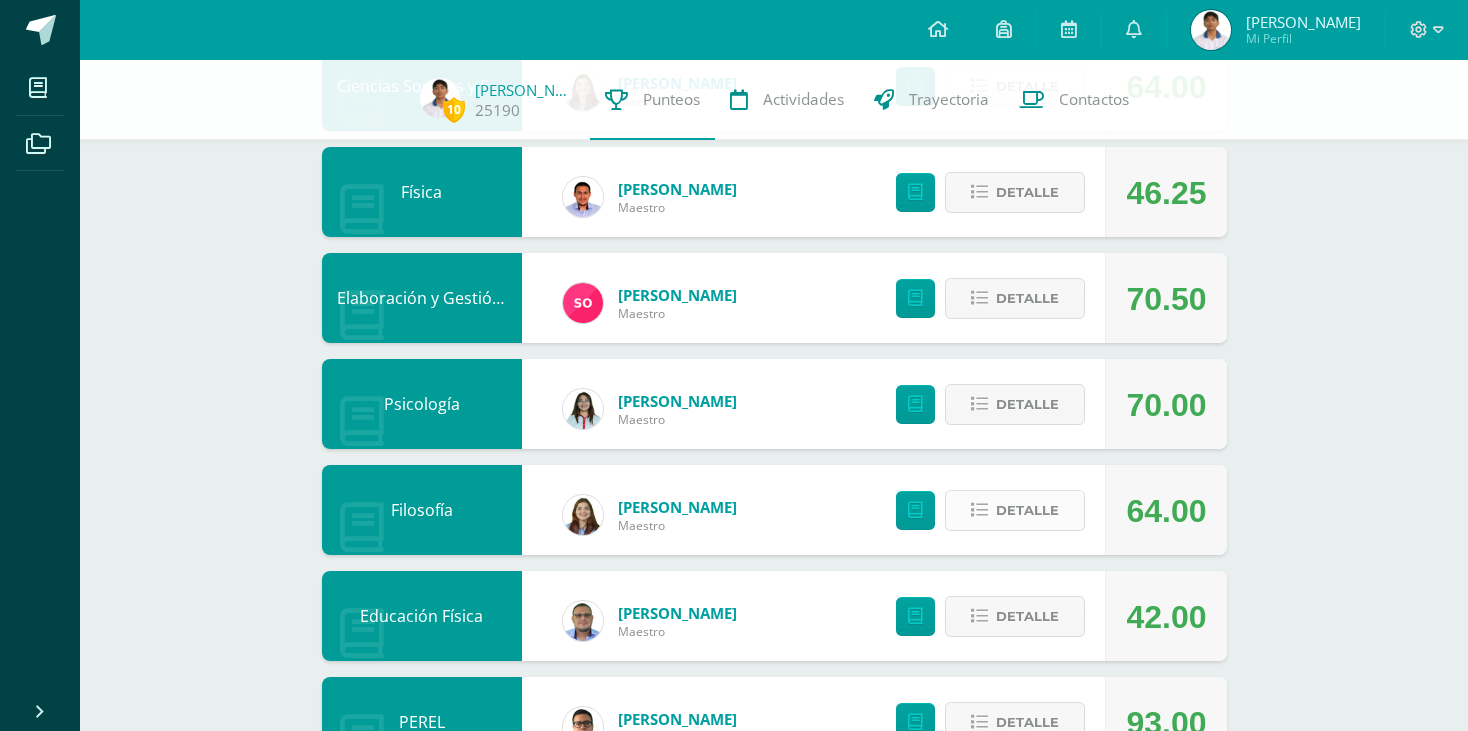 click on "Detalle" at bounding box center (1027, 510) 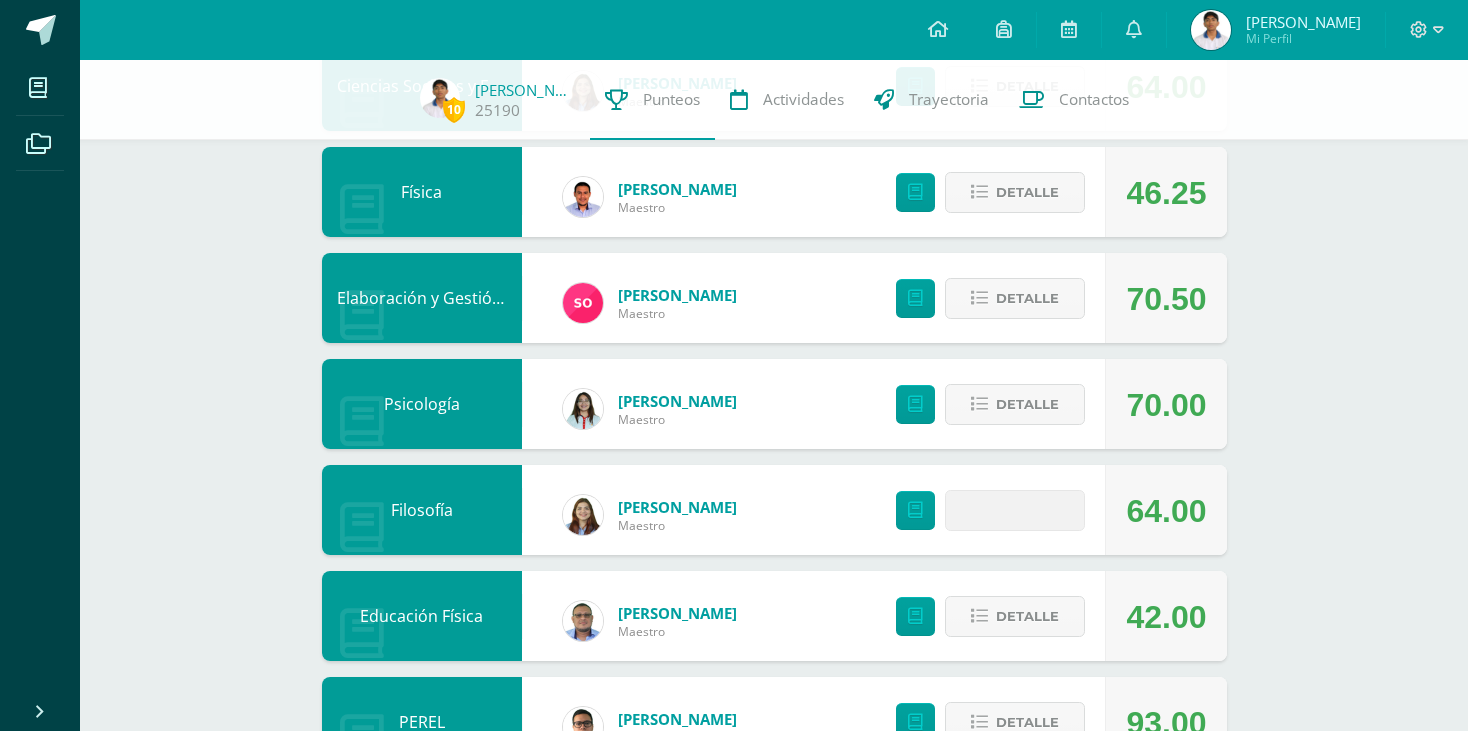 click at bounding box center (1015, 510) 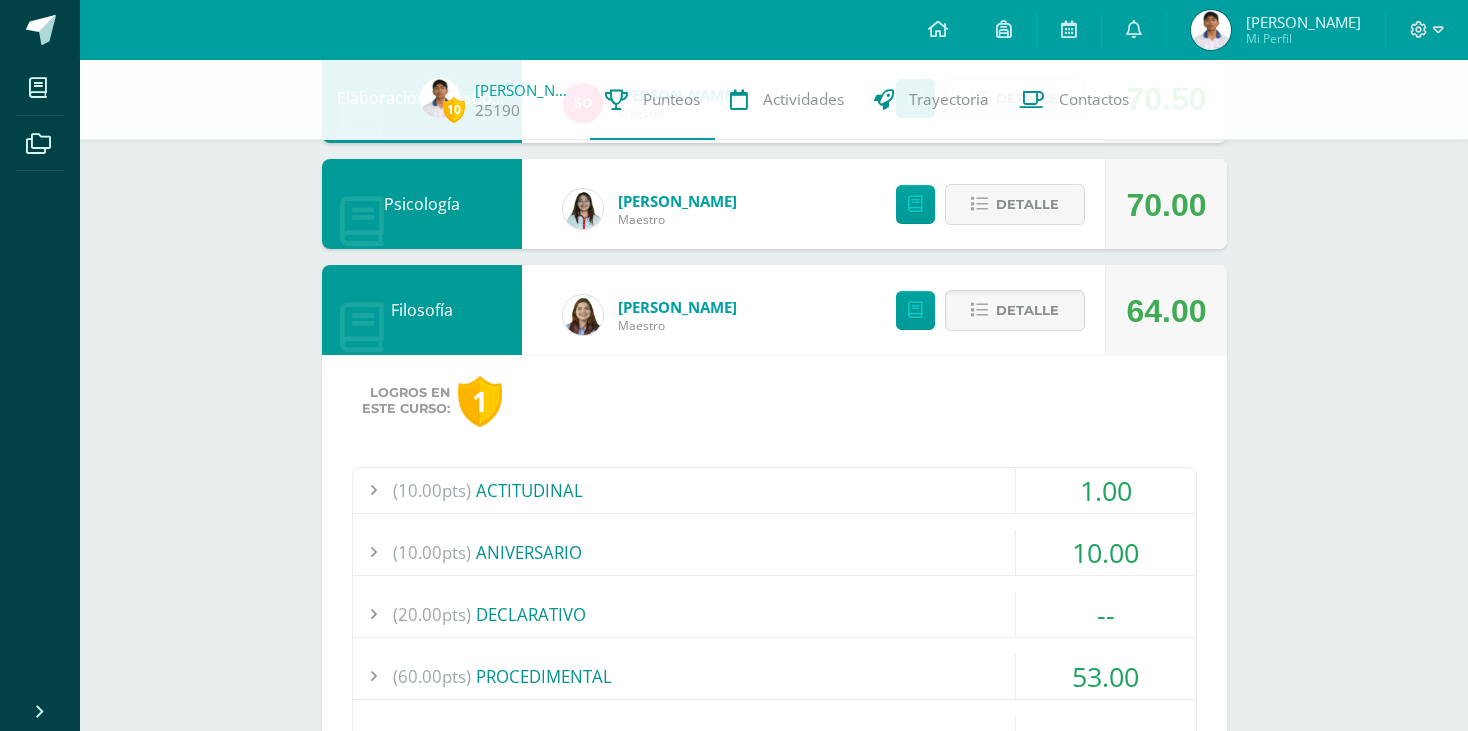 scroll, scrollTop: 786, scrollLeft: 0, axis: vertical 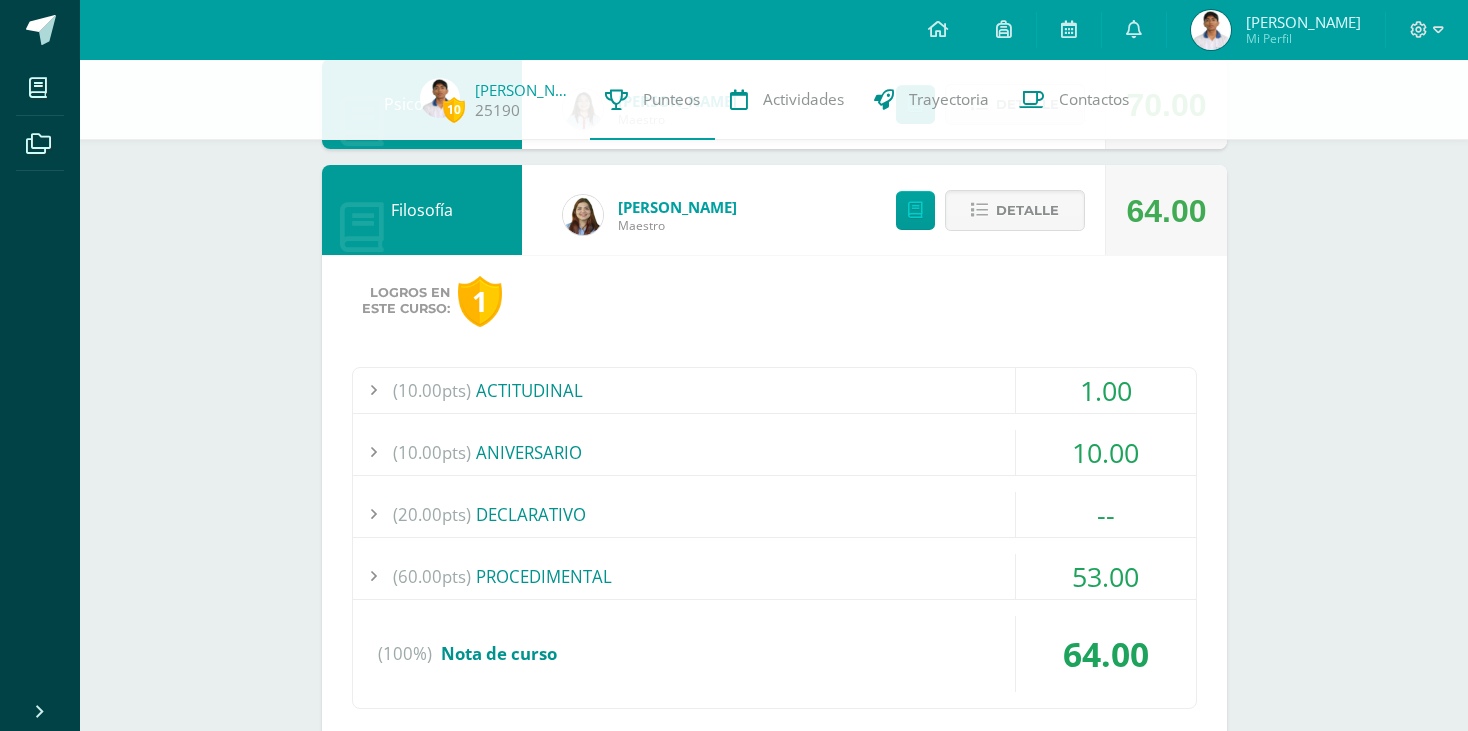 click on "(60.00pts)
PROCEDIMENTAL" at bounding box center (774, 576) 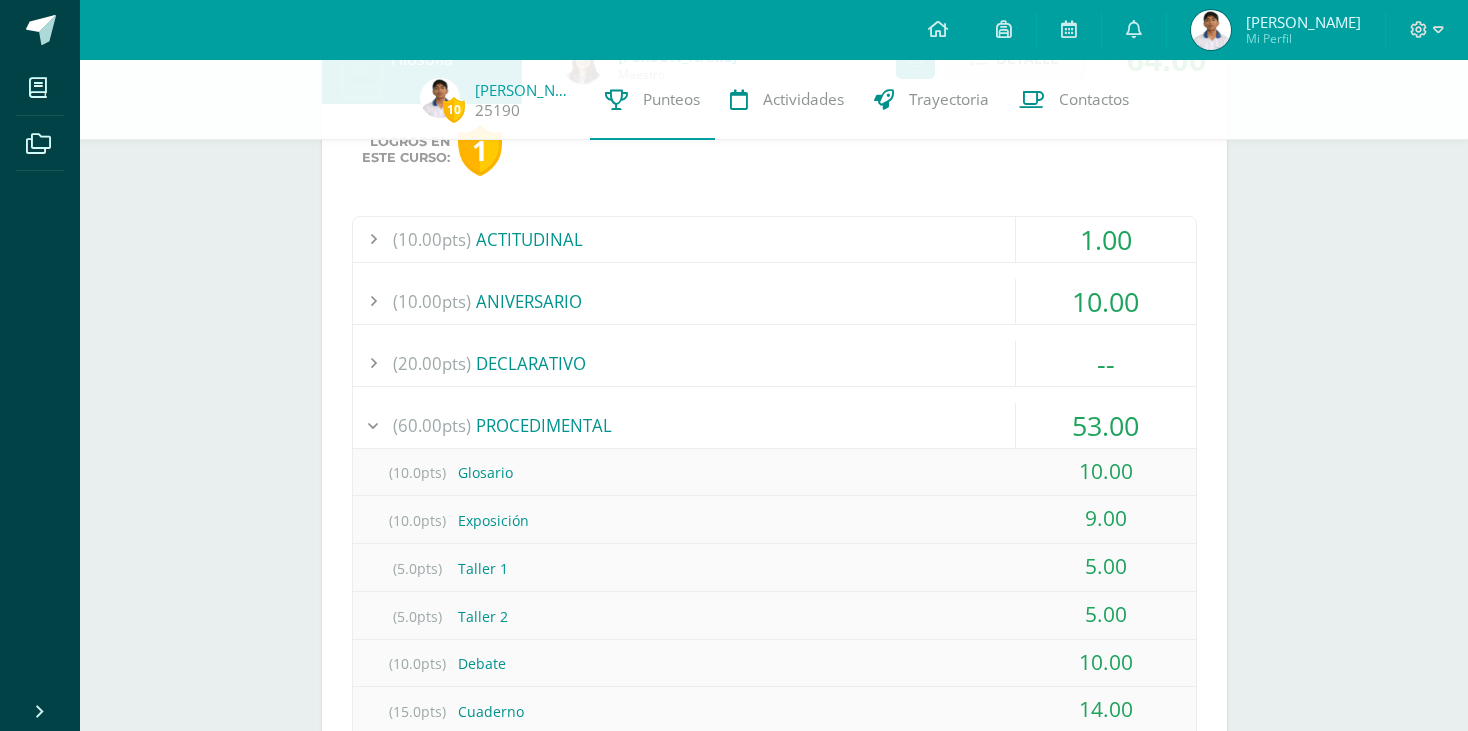 scroll, scrollTop: 786, scrollLeft: 0, axis: vertical 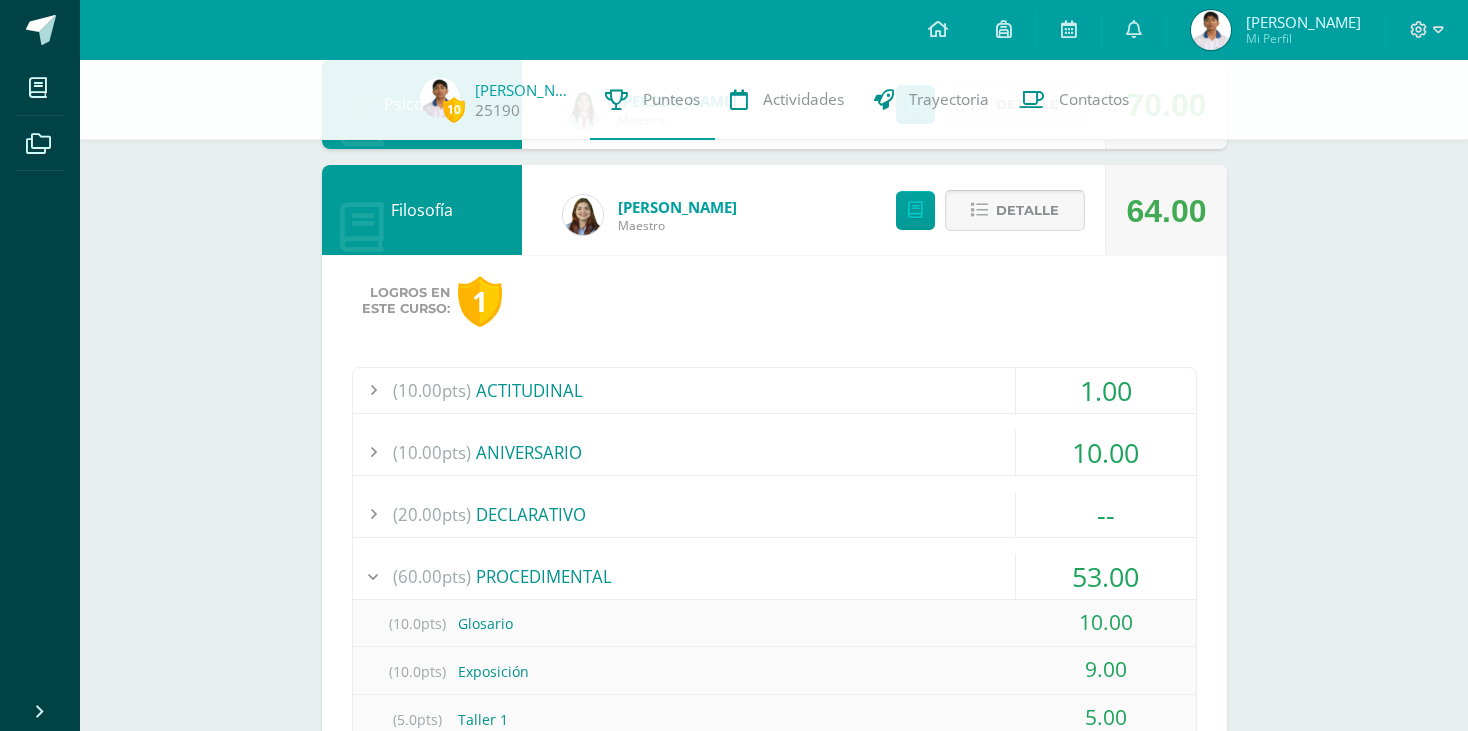 click on "Detalle" at bounding box center (1027, 210) 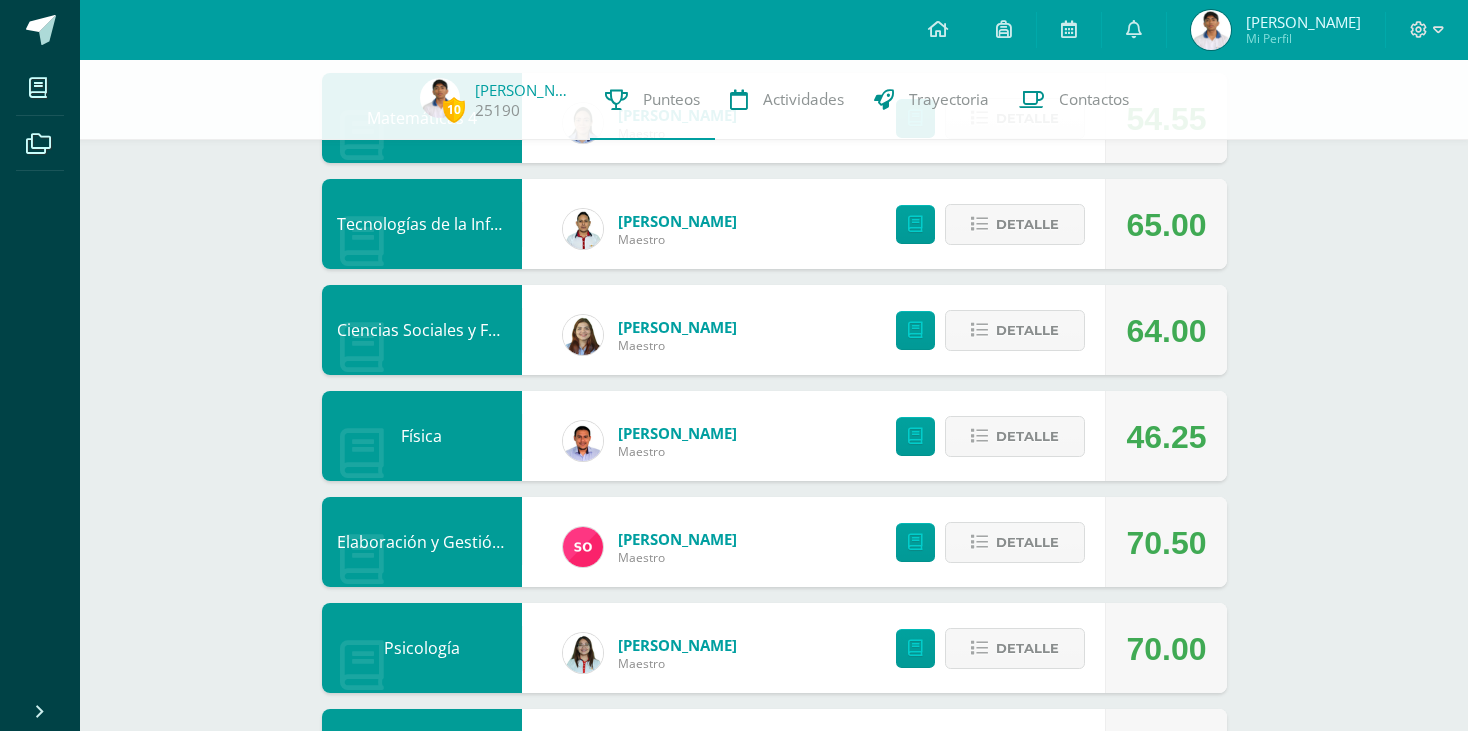scroll, scrollTop: 186, scrollLeft: 0, axis: vertical 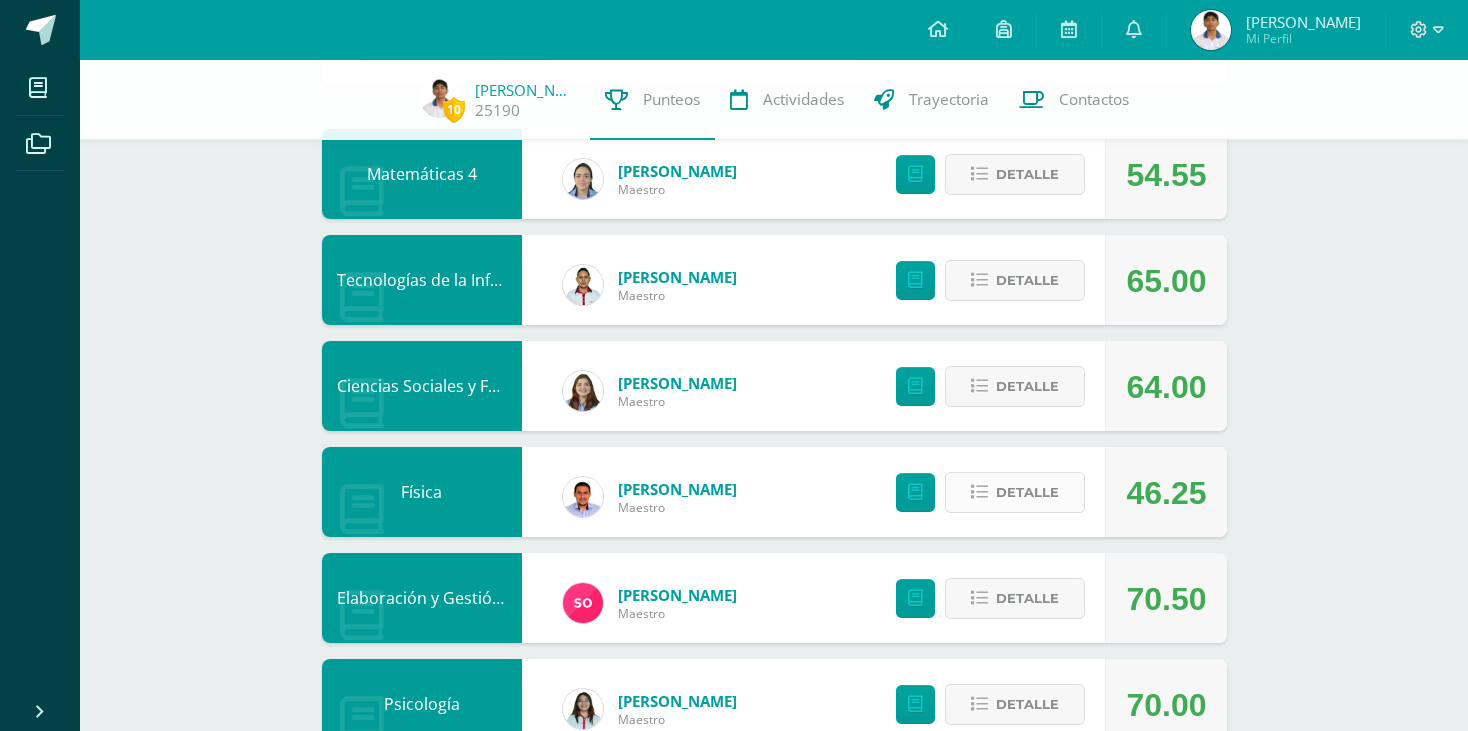 click on "Detalle" at bounding box center (1015, 492) 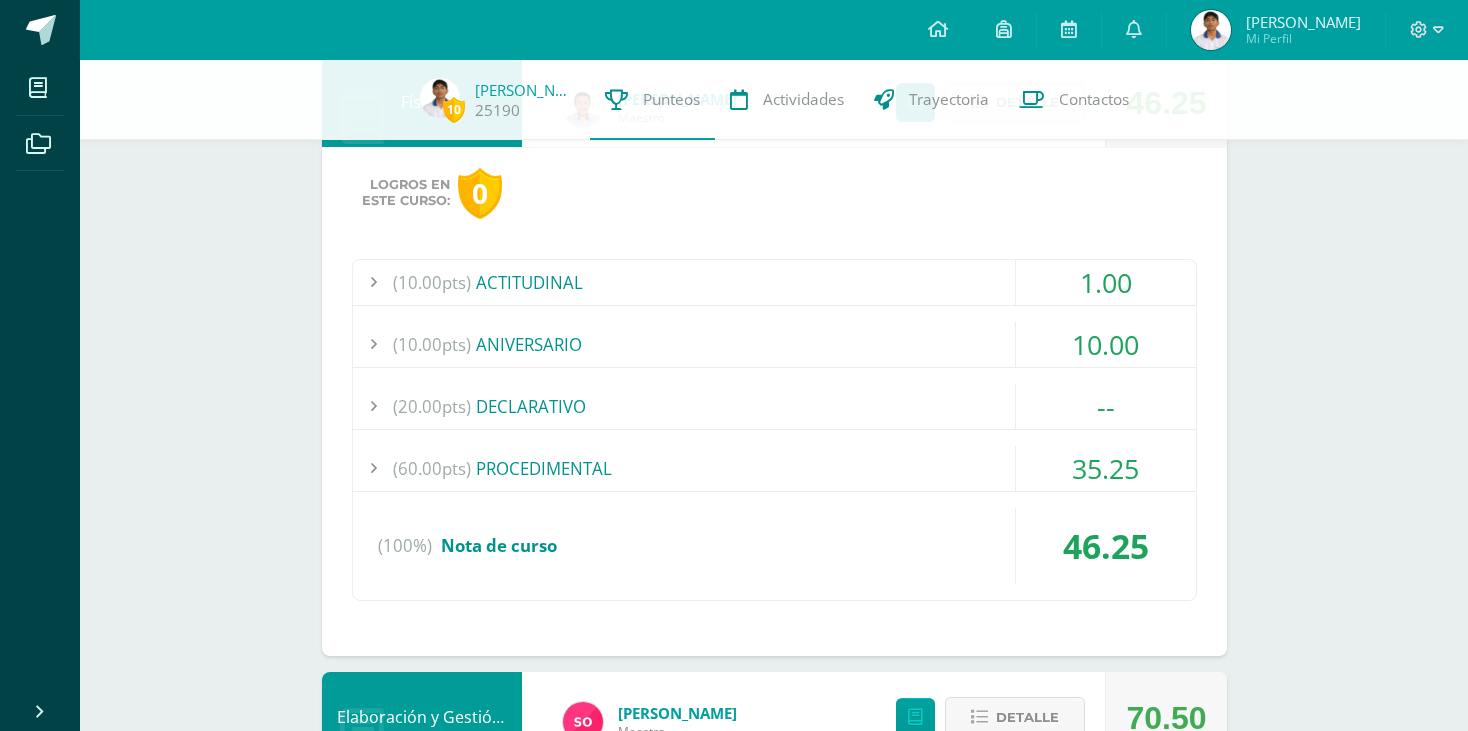 scroll, scrollTop: 586, scrollLeft: 0, axis: vertical 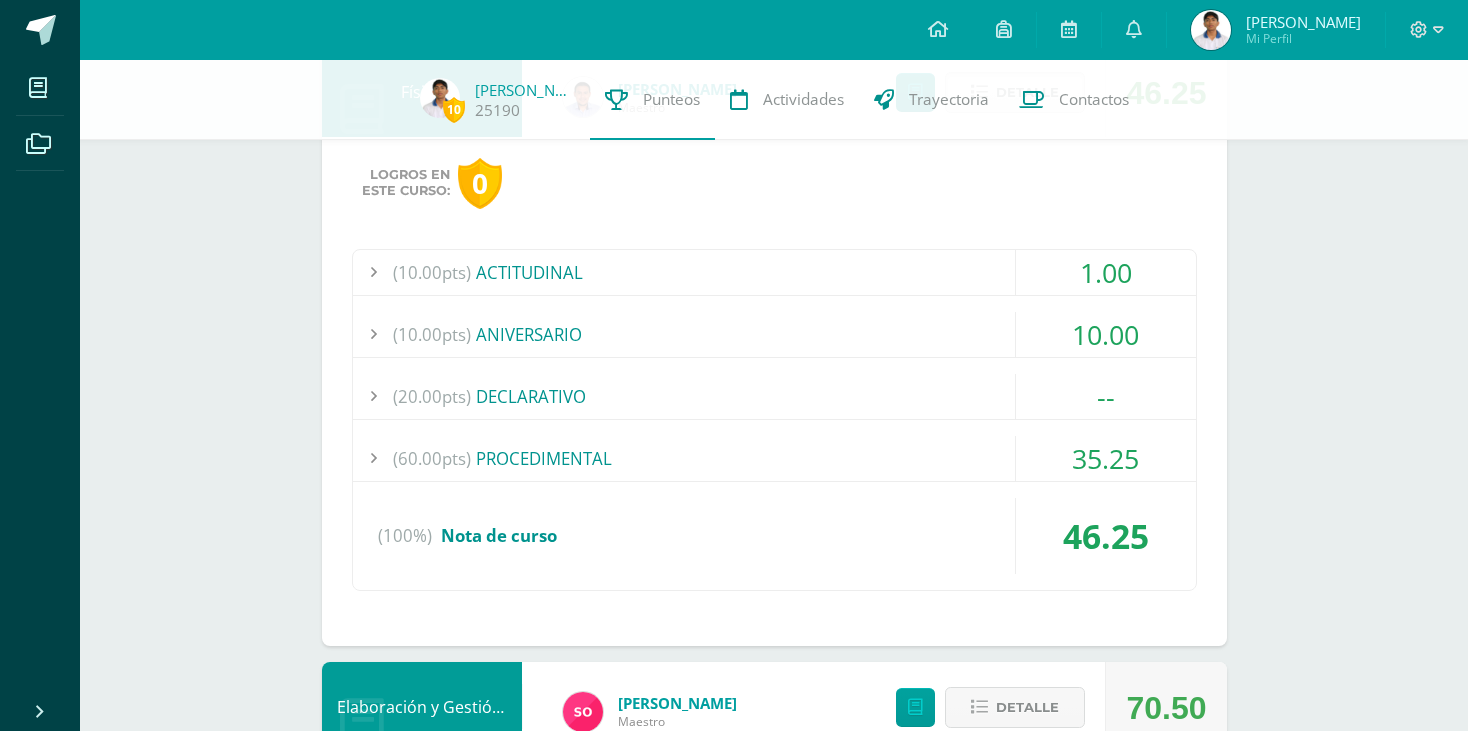 click on "(60.00pts)
PROCEDIMENTAL" at bounding box center [774, 458] 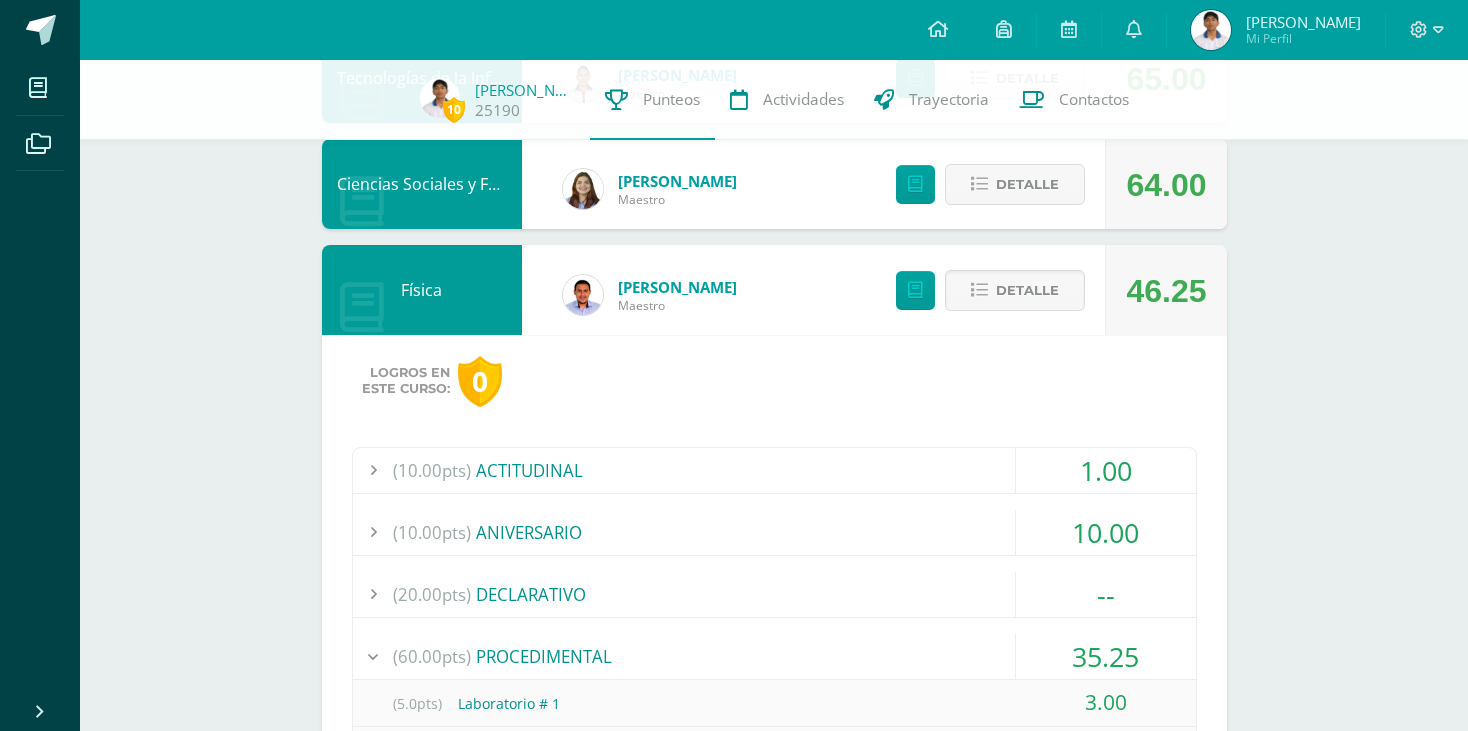 scroll, scrollTop: 386, scrollLeft: 0, axis: vertical 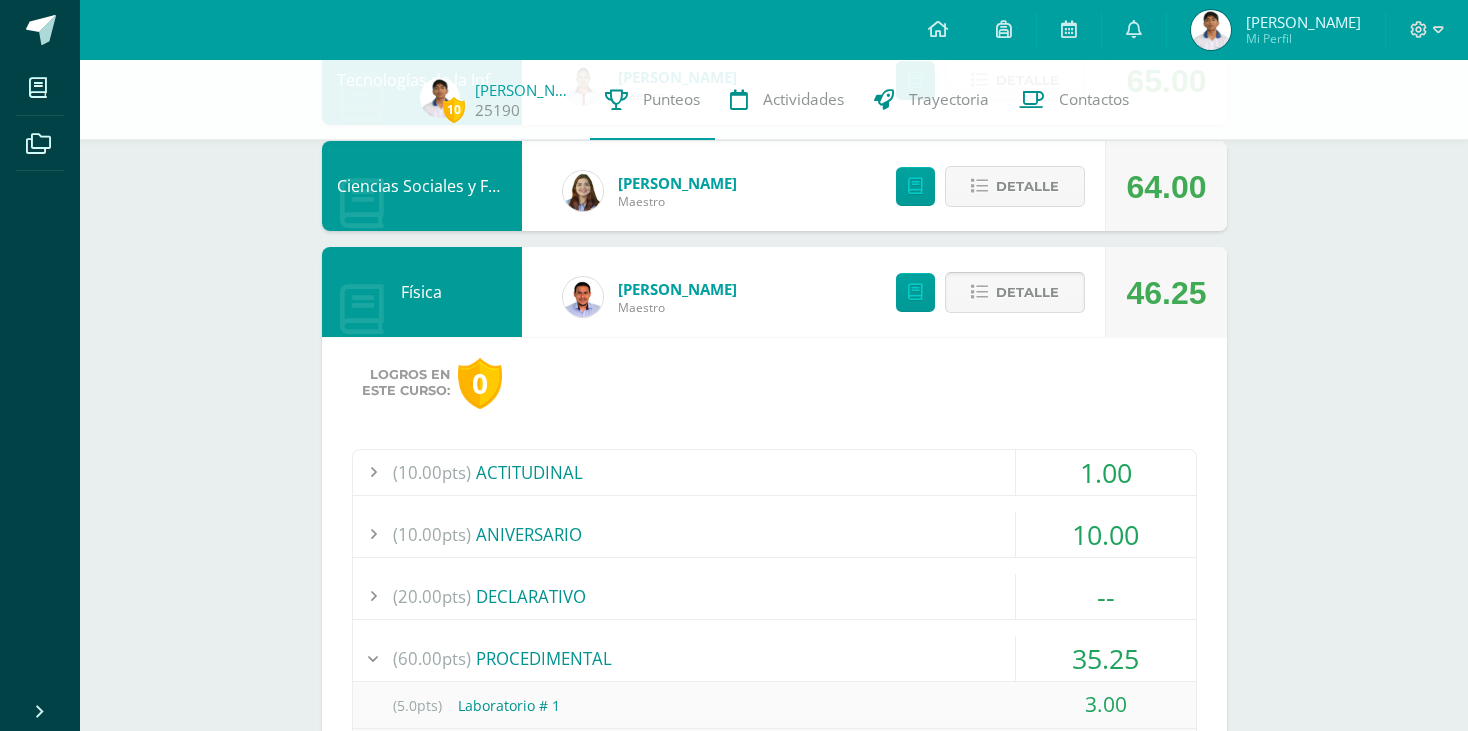 click on "Detalle" at bounding box center [1027, 292] 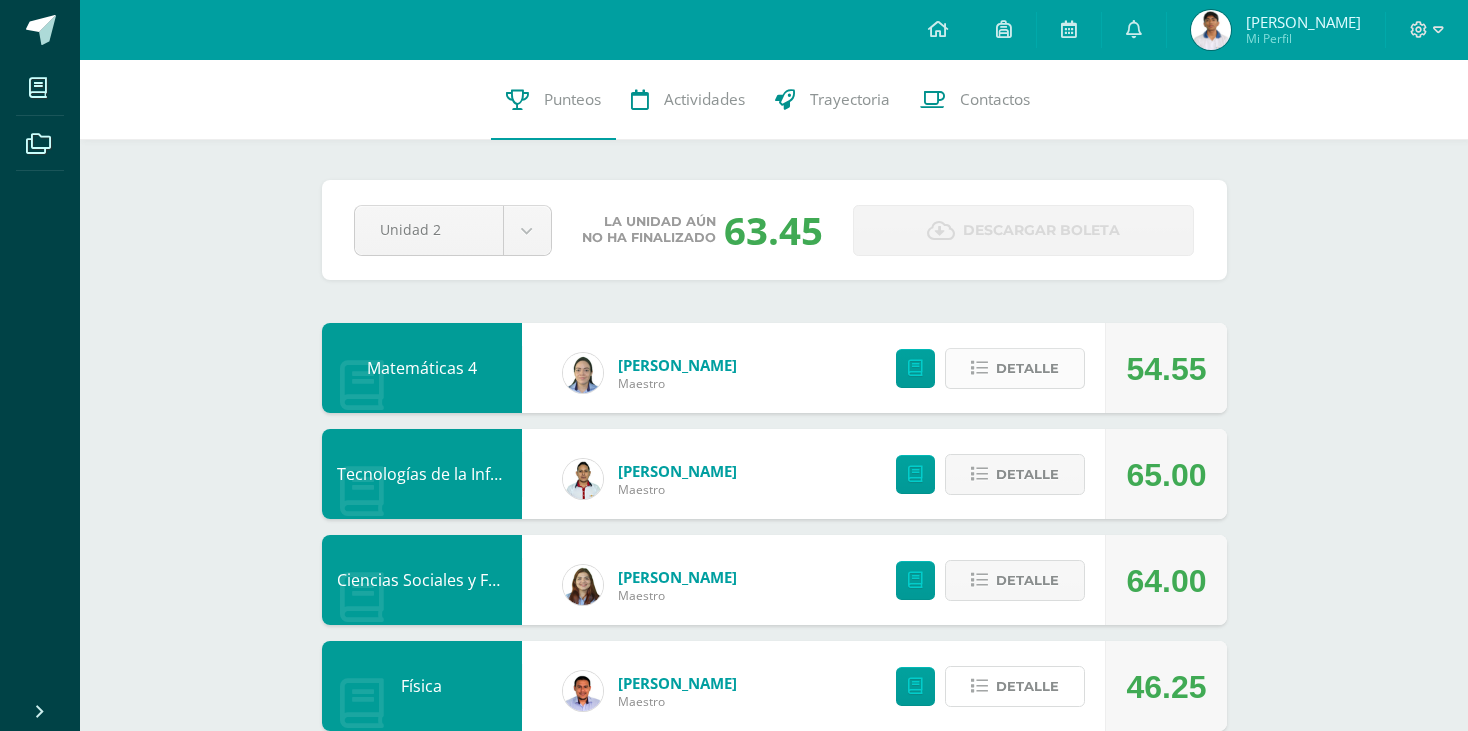 scroll, scrollTop: 0, scrollLeft: 0, axis: both 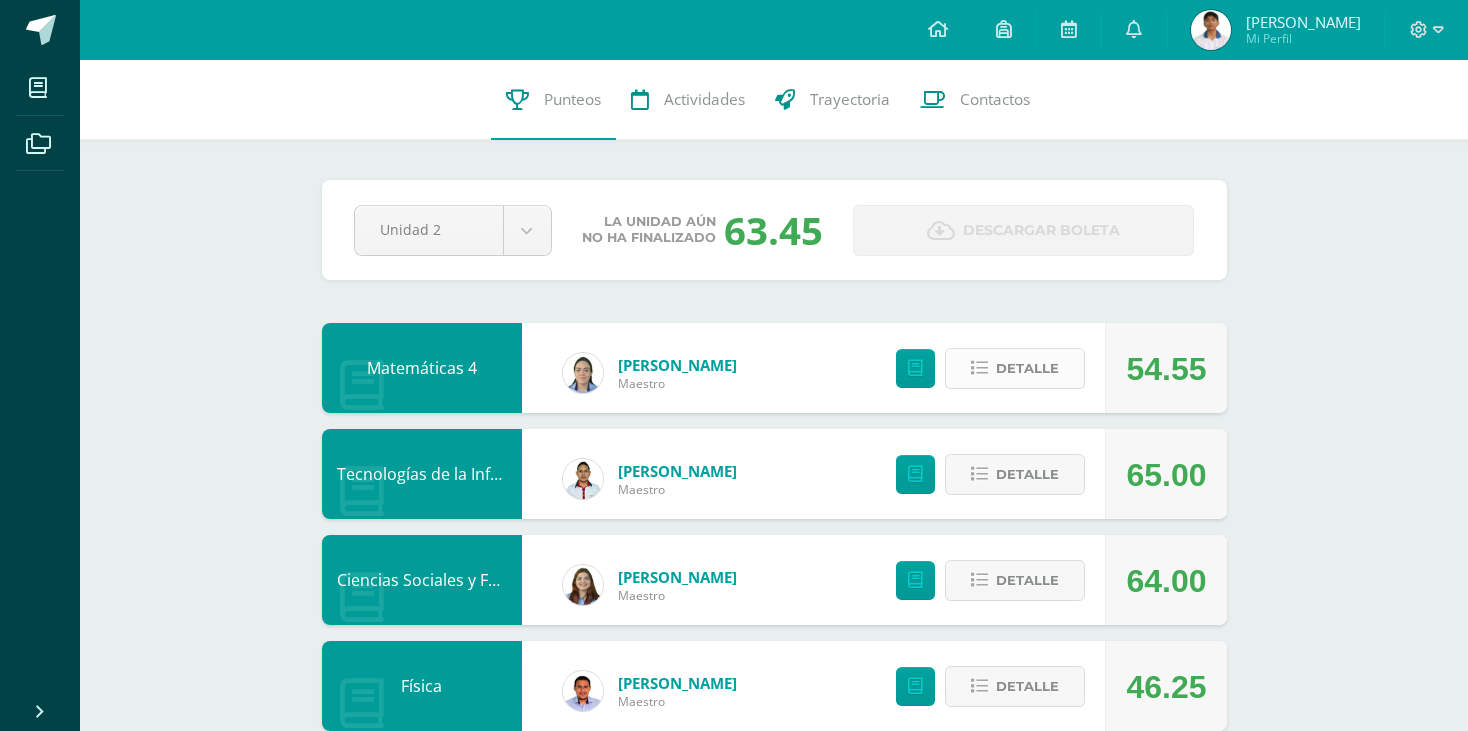 click on "Detalle" at bounding box center (1027, 368) 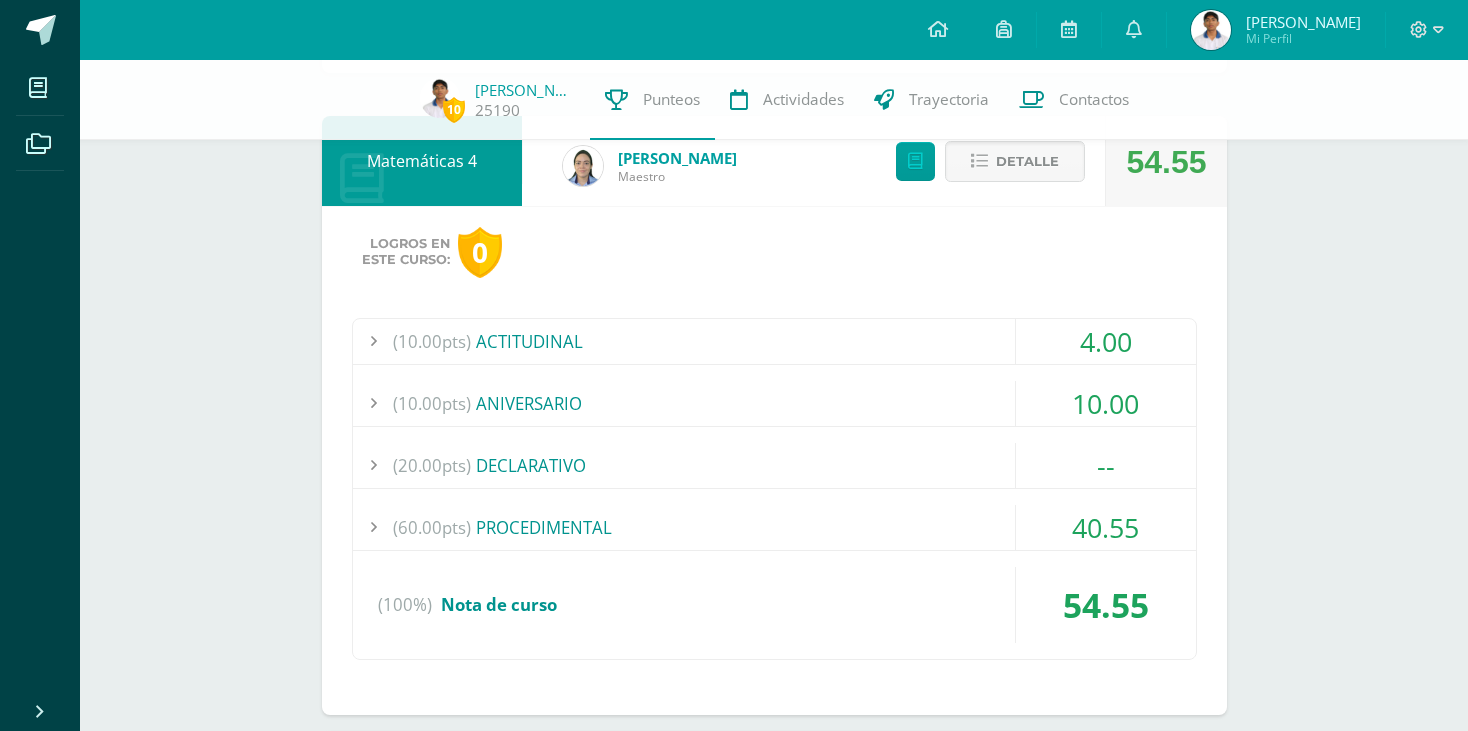 scroll, scrollTop: 200, scrollLeft: 0, axis: vertical 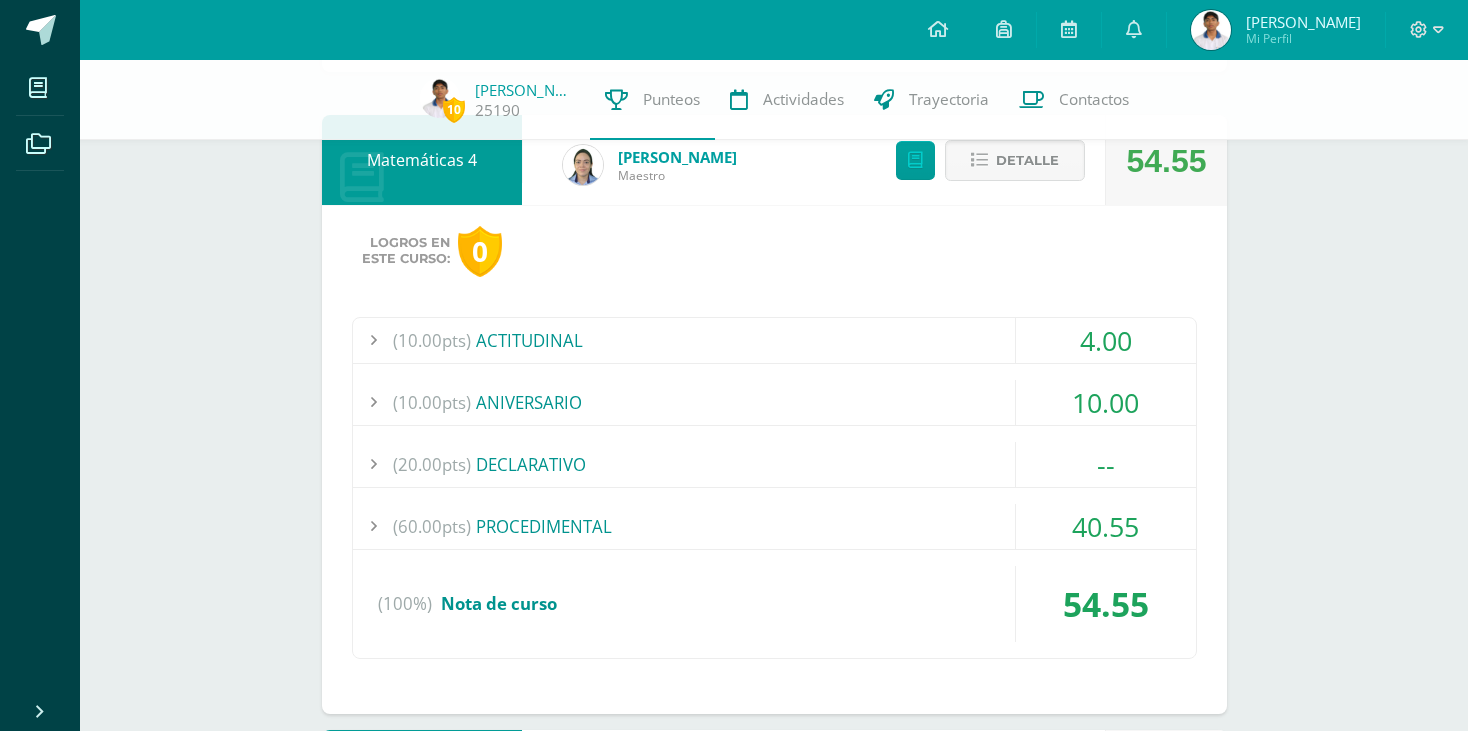 click on "(60.00pts)
PROCEDIMENTAL" at bounding box center (774, 526) 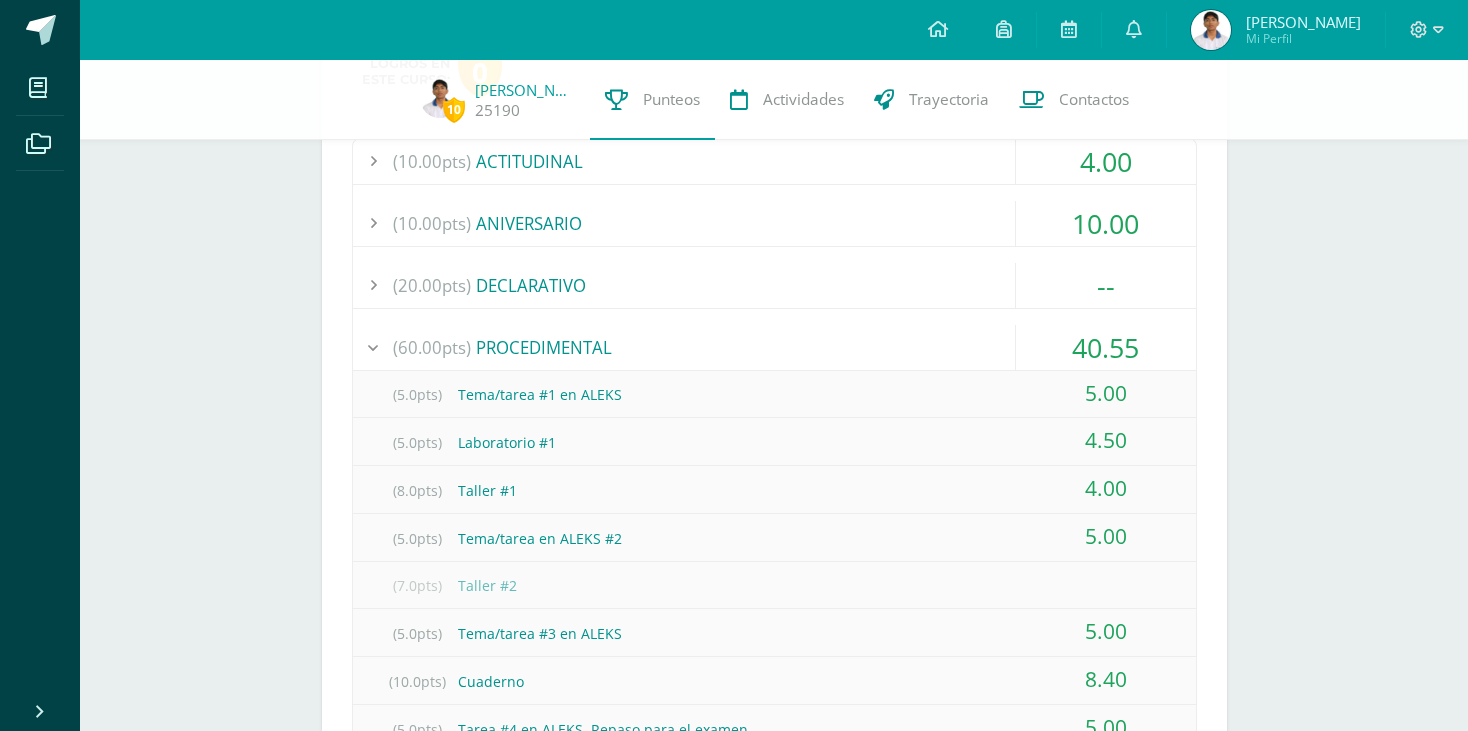 scroll, scrollTop: 0, scrollLeft: 0, axis: both 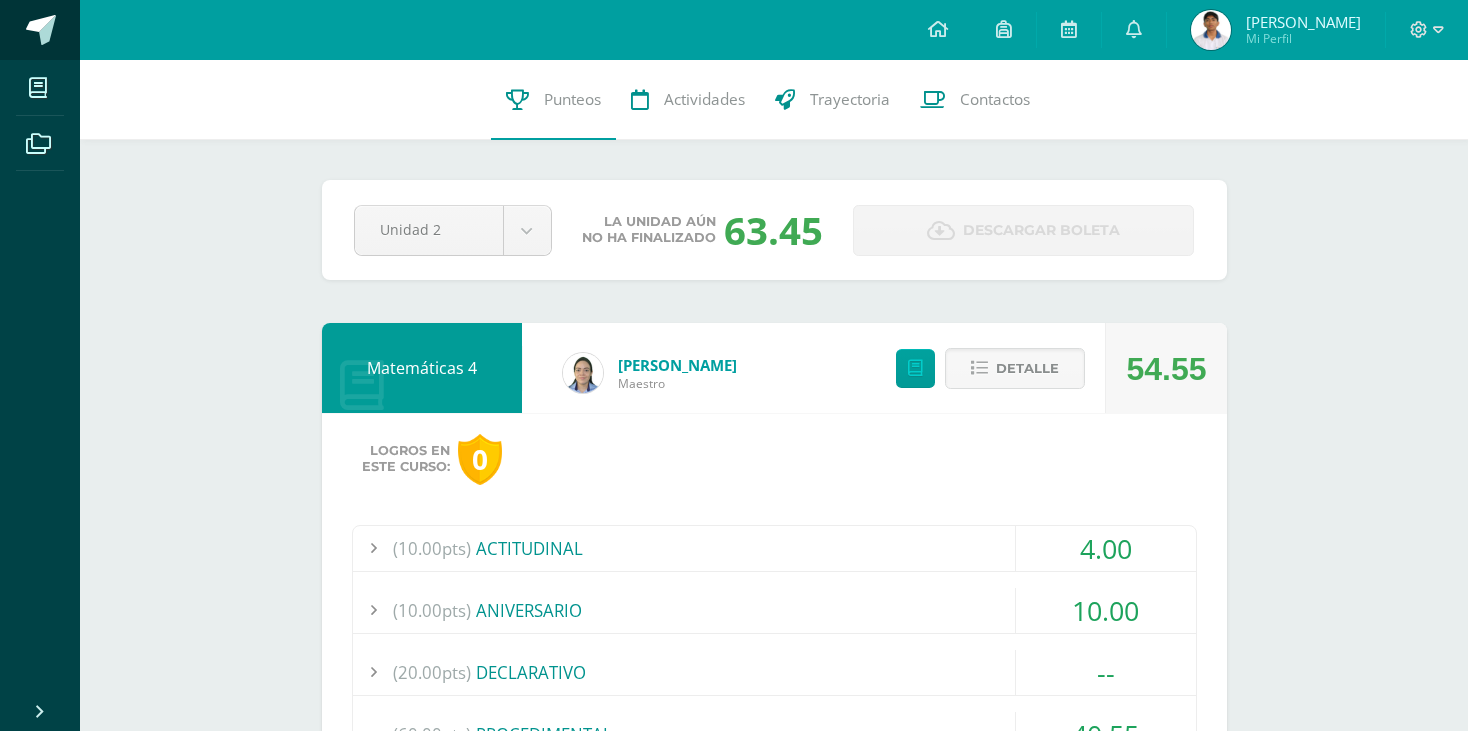 click at bounding box center [40, 30] 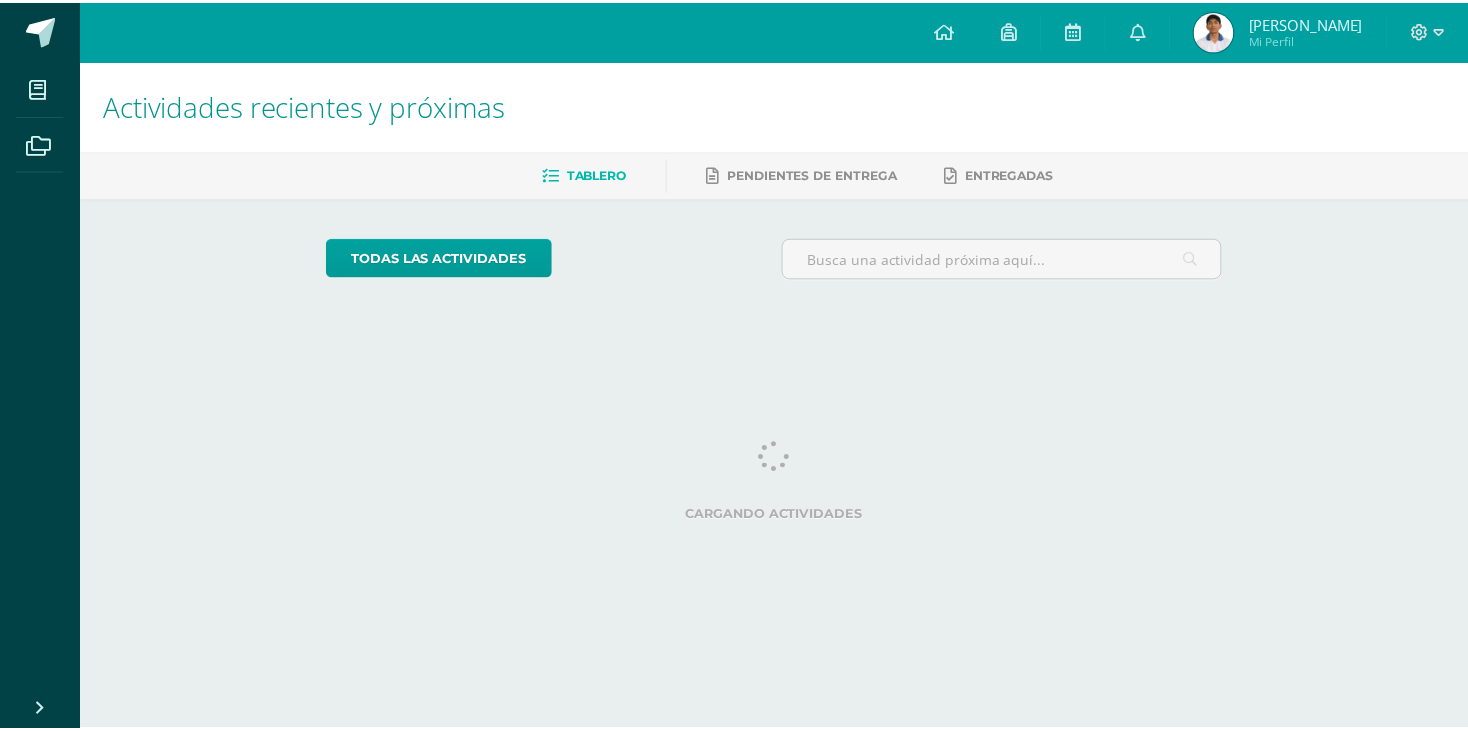 scroll, scrollTop: 0, scrollLeft: 0, axis: both 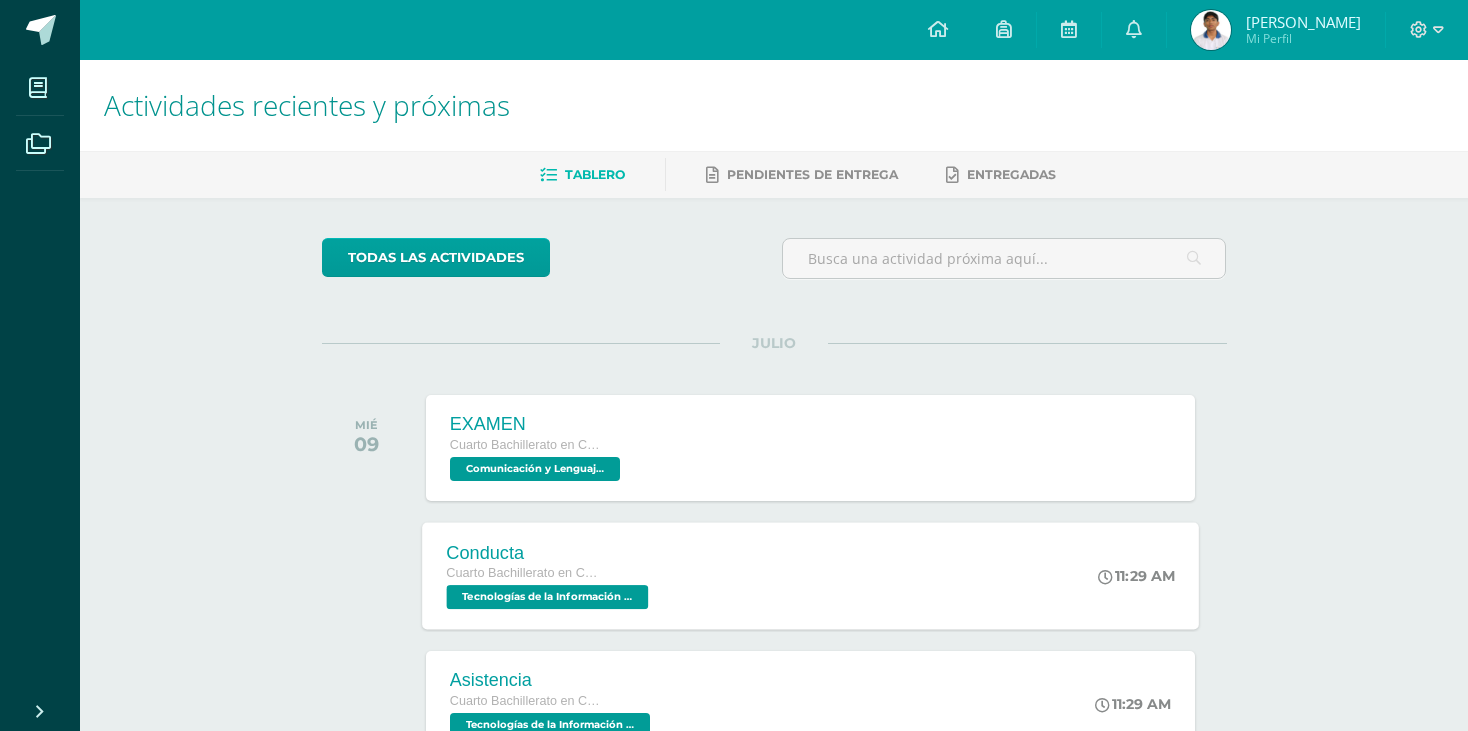 click on "Conducta
Cuarto Bachillerato en Ciencias y Letras
Tecnologías de la Información y Comunicación 4 '4.4'
11:29 AM
Conducta
Tecnologías de la Información y Comunicación 4
Cargando contenido" at bounding box center (810, 575) 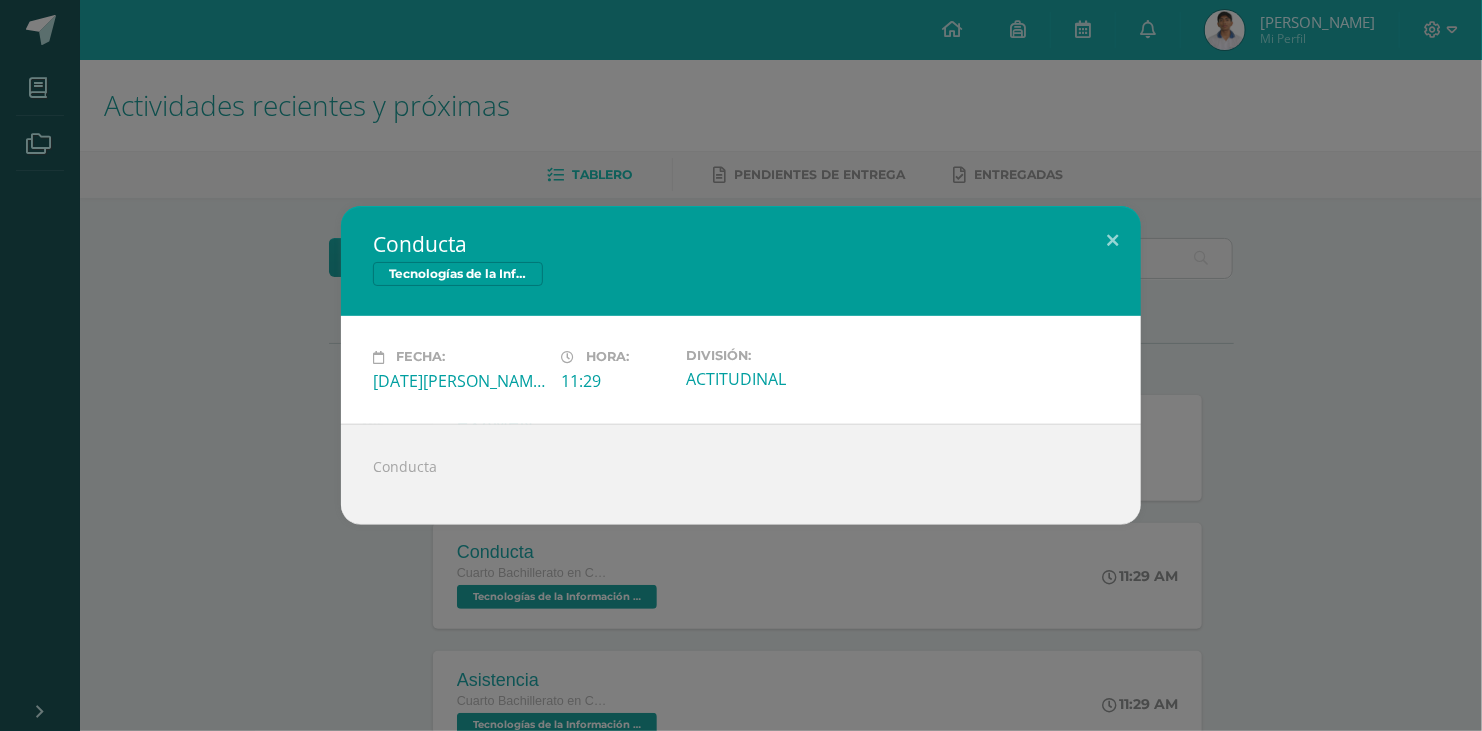 click on "Conducta
Tecnologías de la Información y Comunicación 4
Fecha:
[DATE][PERSON_NAME]:
11:29
División:" at bounding box center (741, 365) 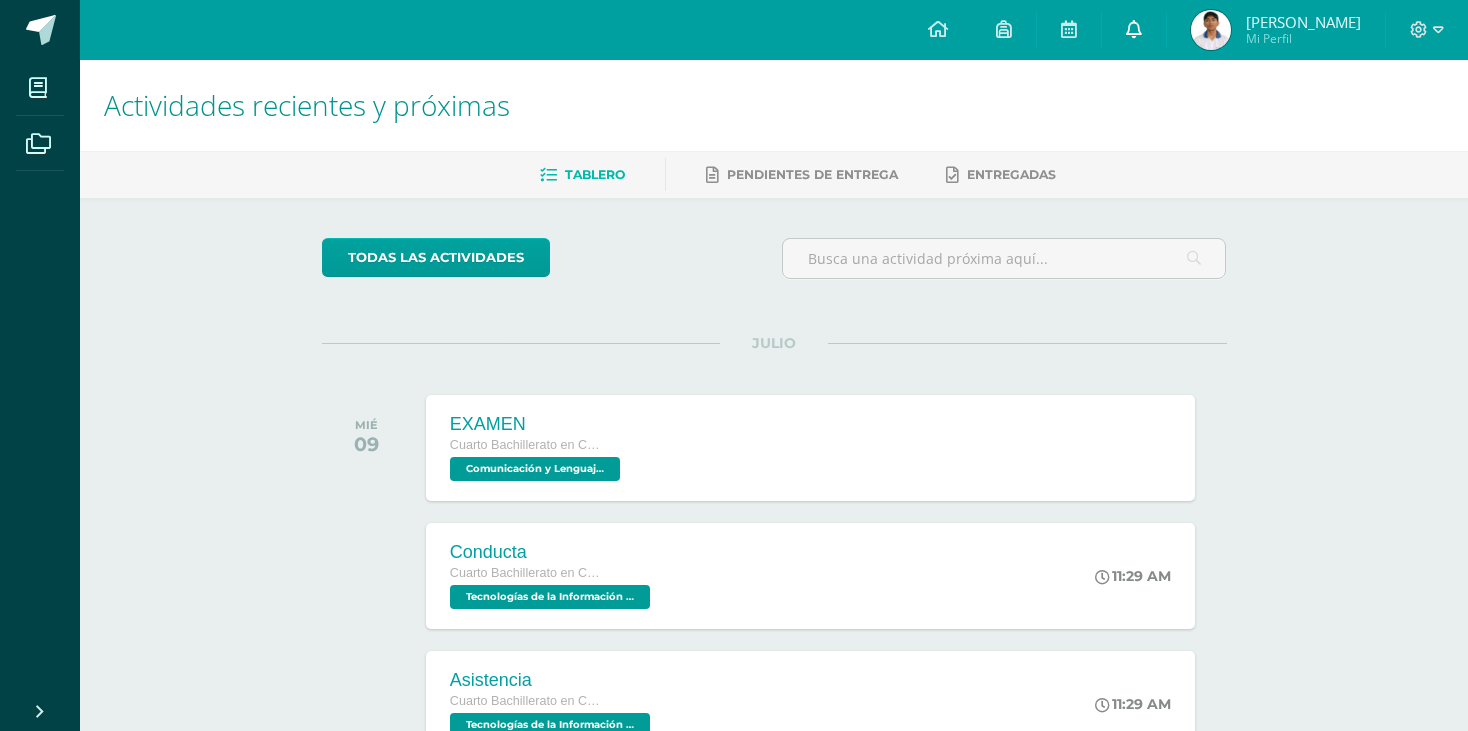 click at bounding box center (1134, 30) 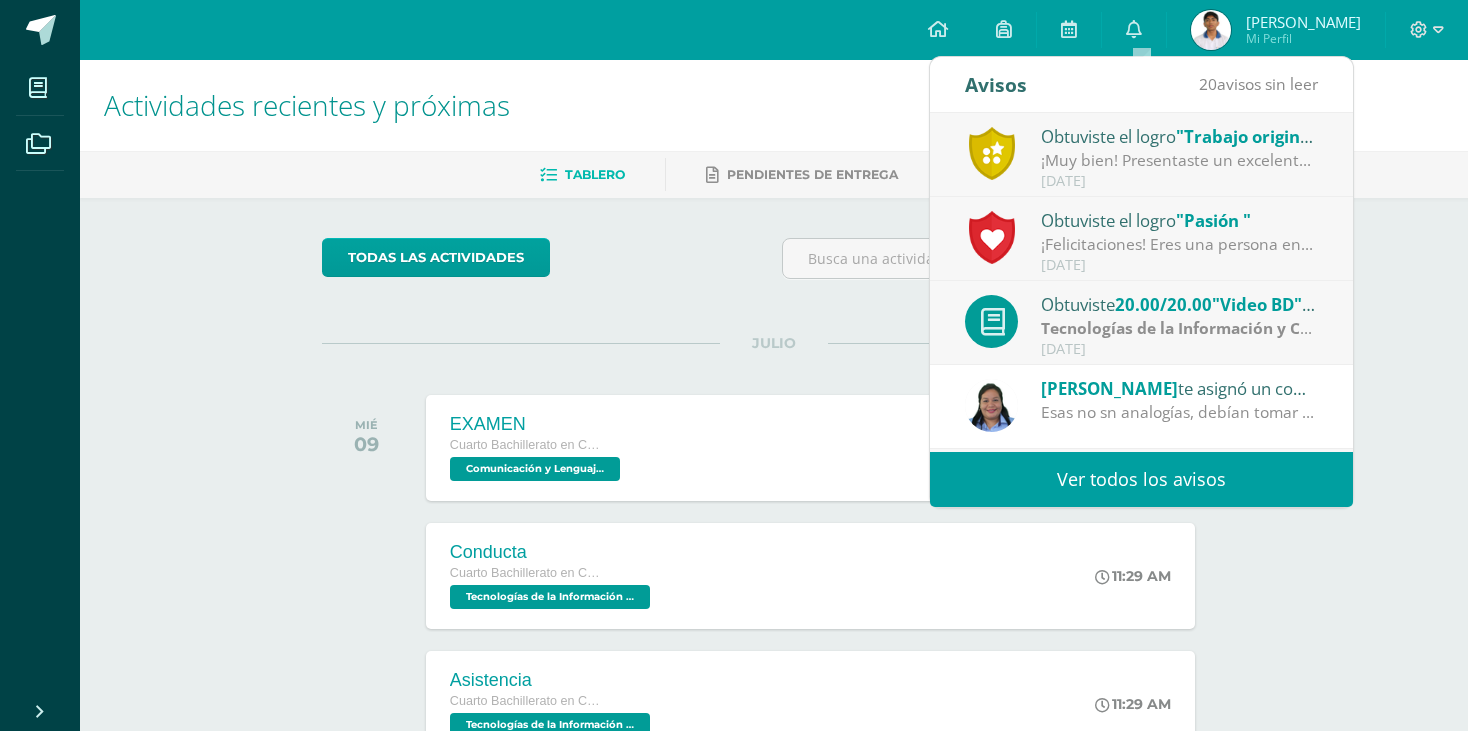 click on "Ver todos los avisos" at bounding box center (1141, 479) 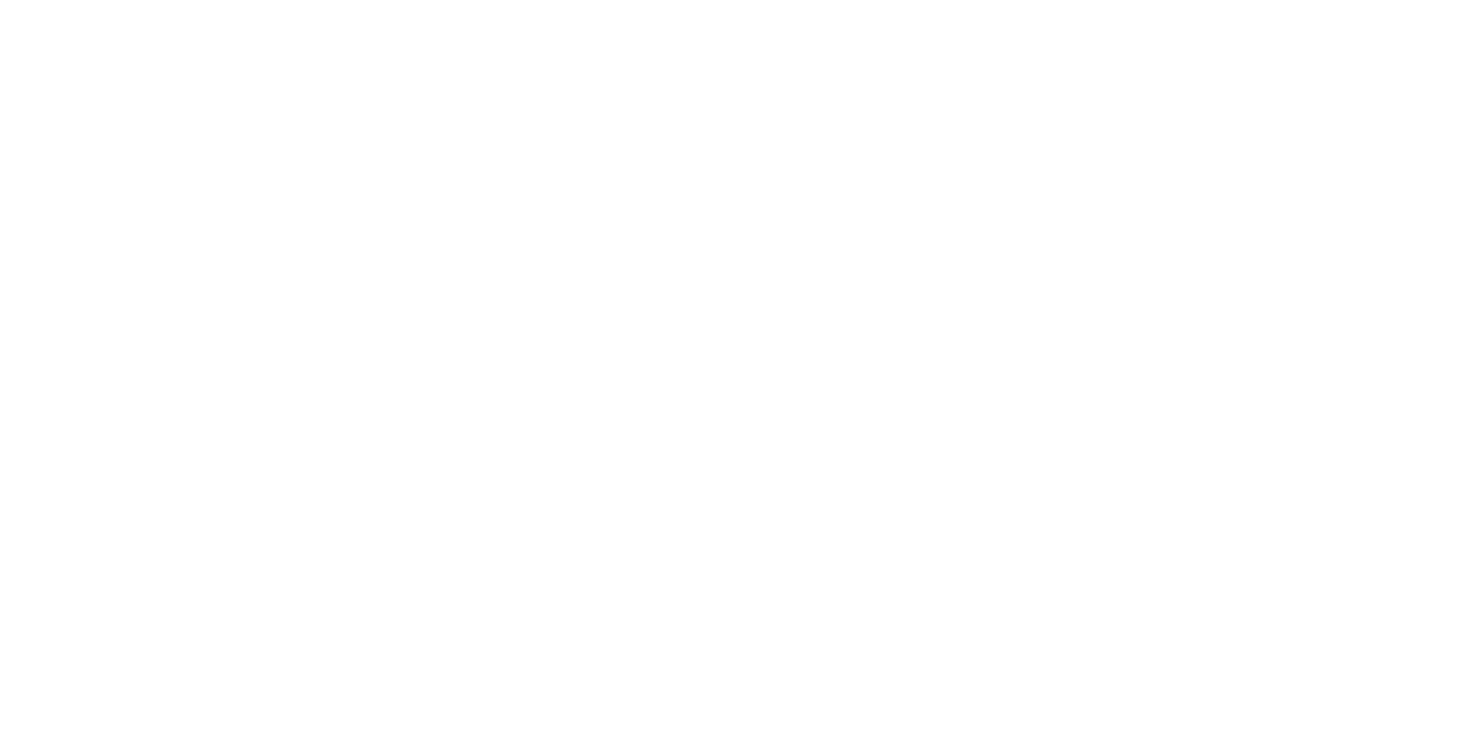 scroll, scrollTop: 0, scrollLeft: 0, axis: both 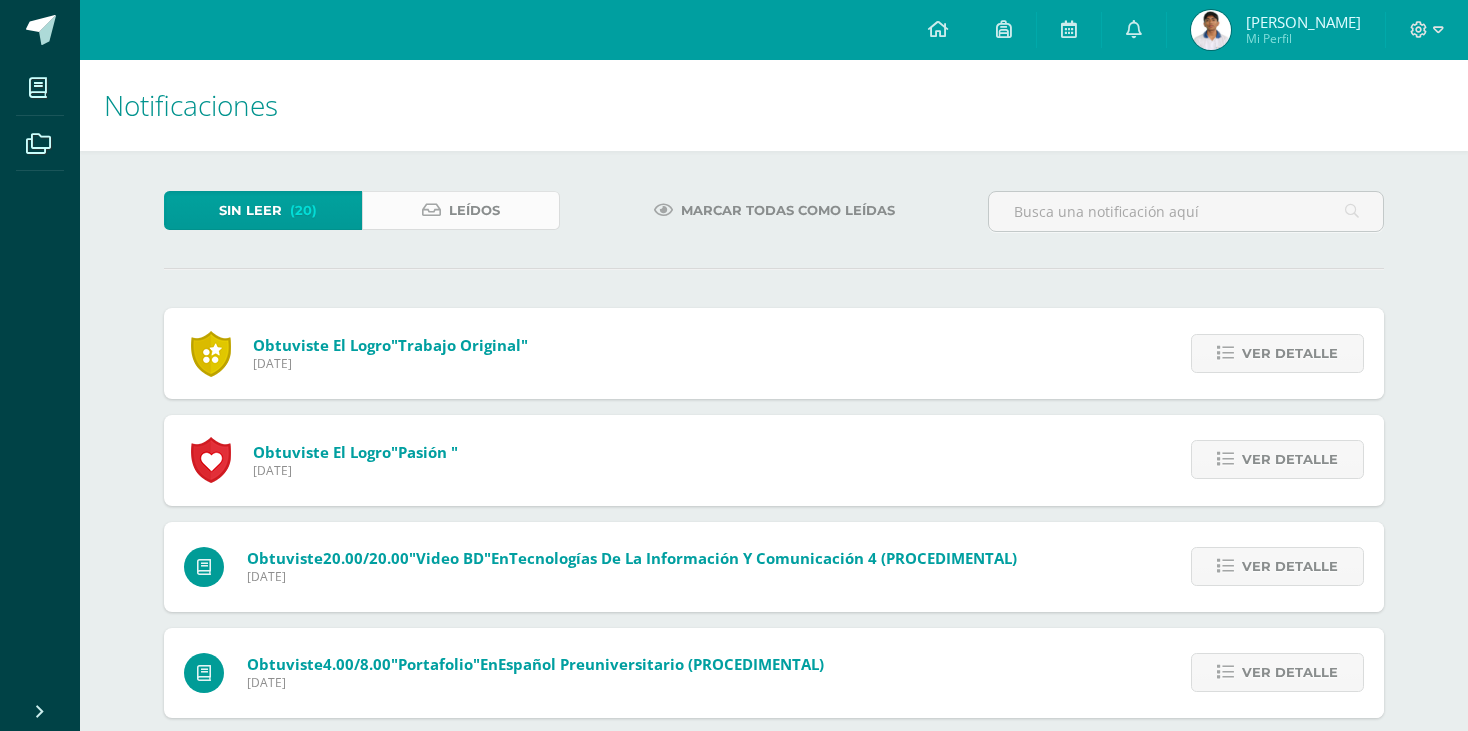 click on "Leídos" at bounding box center [461, 210] 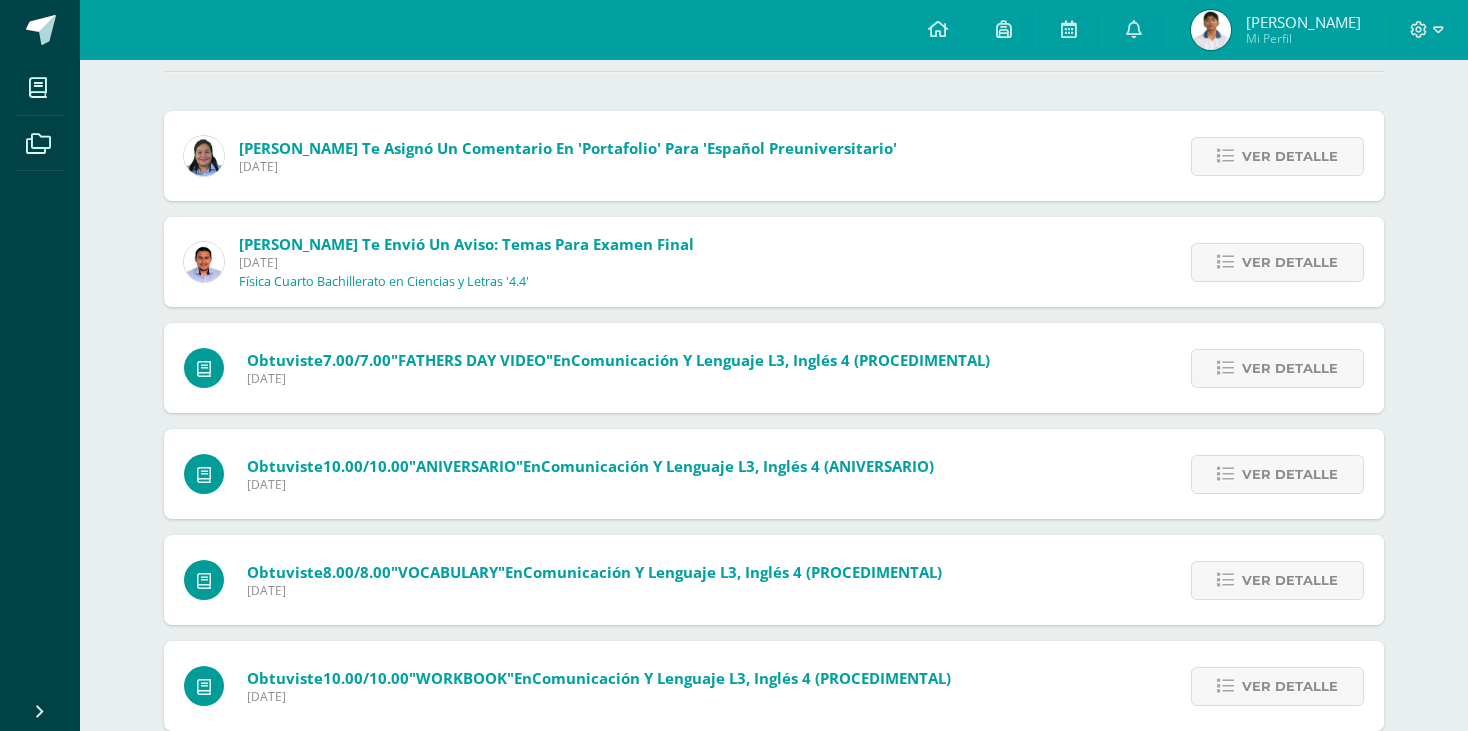 scroll, scrollTop: 200, scrollLeft: 0, axis: vertical 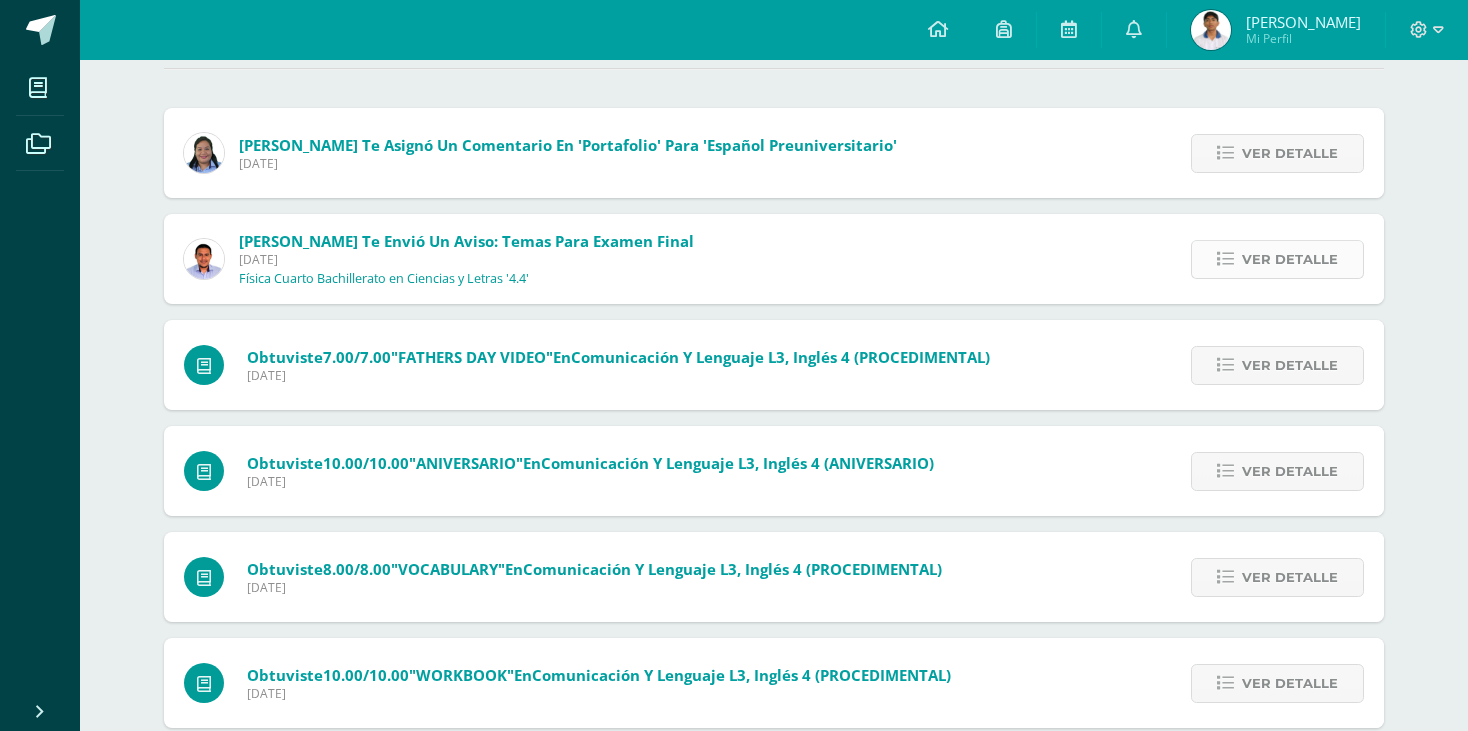 click on "Ver detalle" at bounding box center (1277, 259) 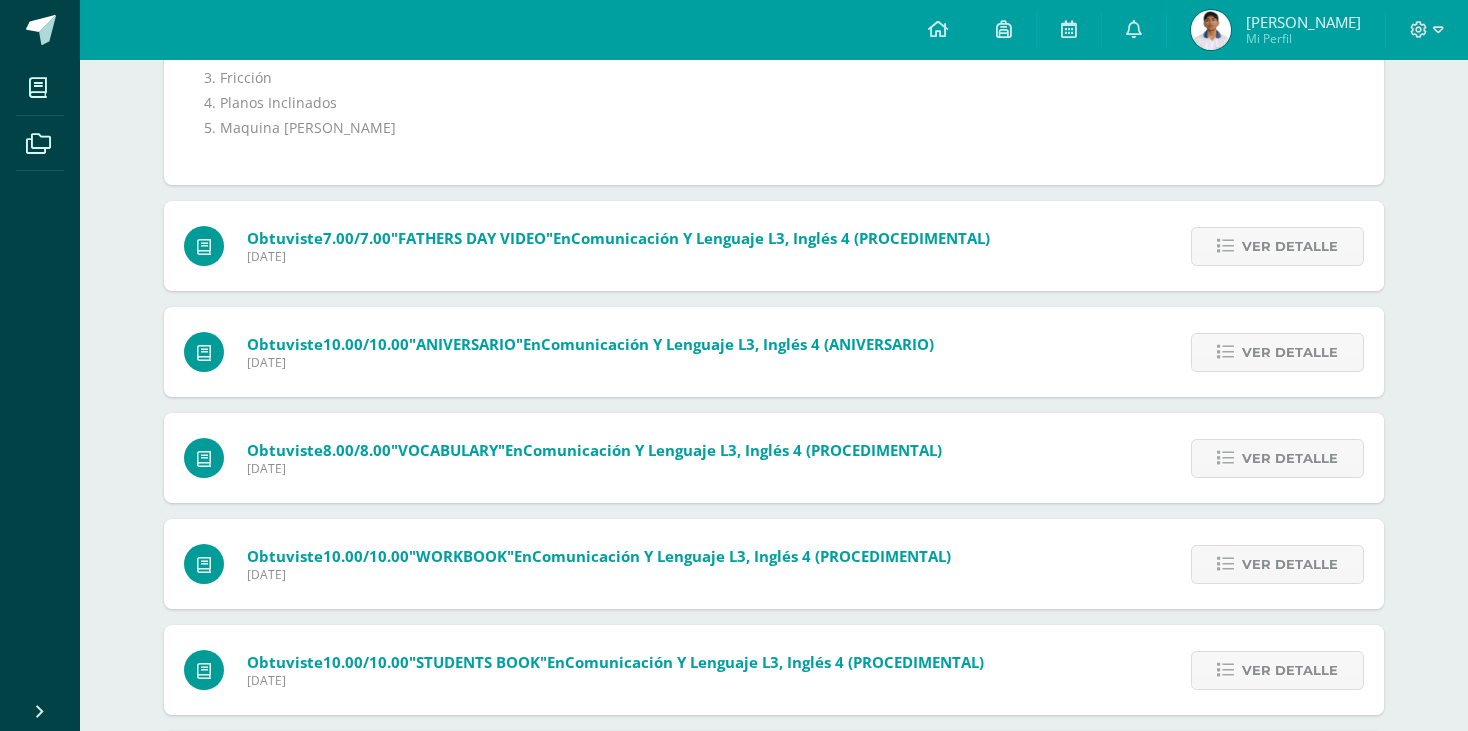 scroll, scrollTop: 600, scrollLeft: 0, axis: vertical 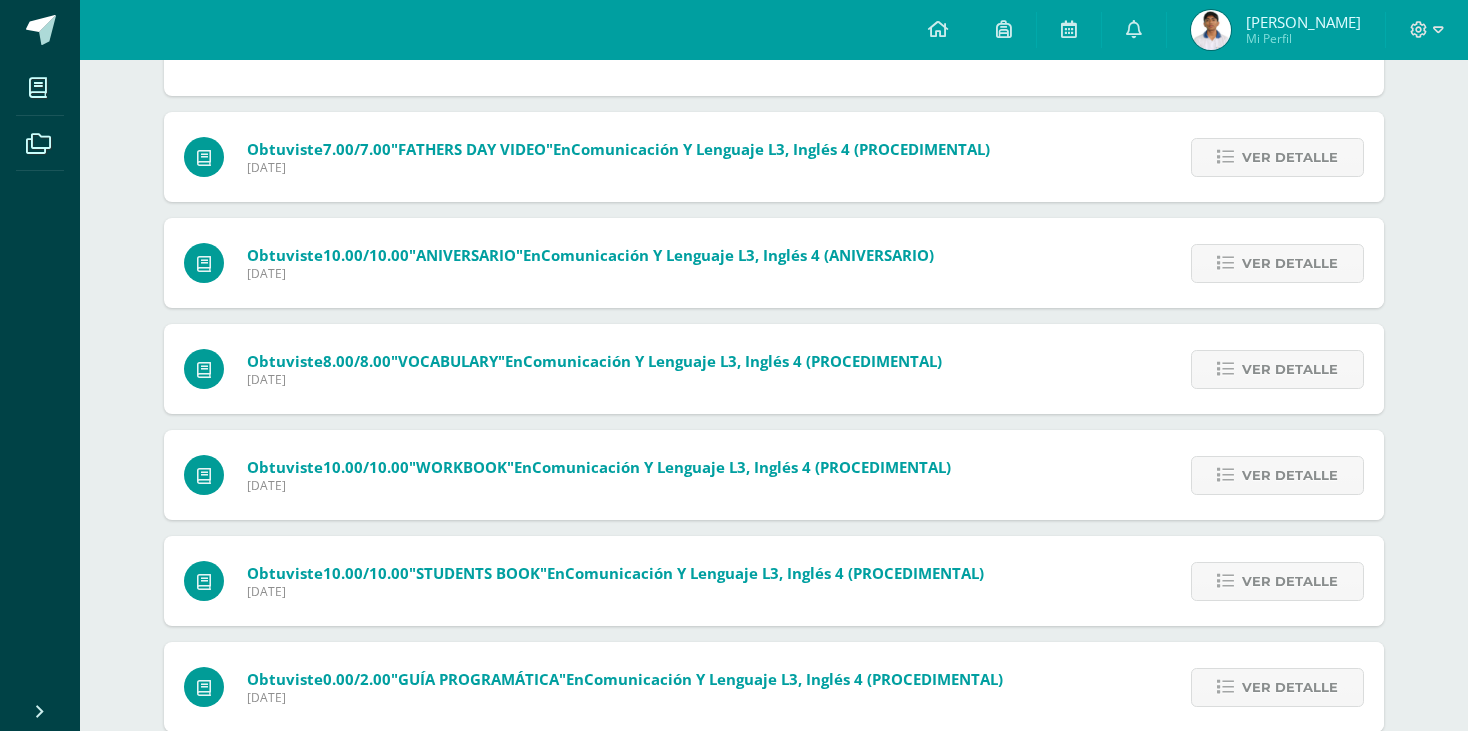 click at bounding box center [1211, 30] 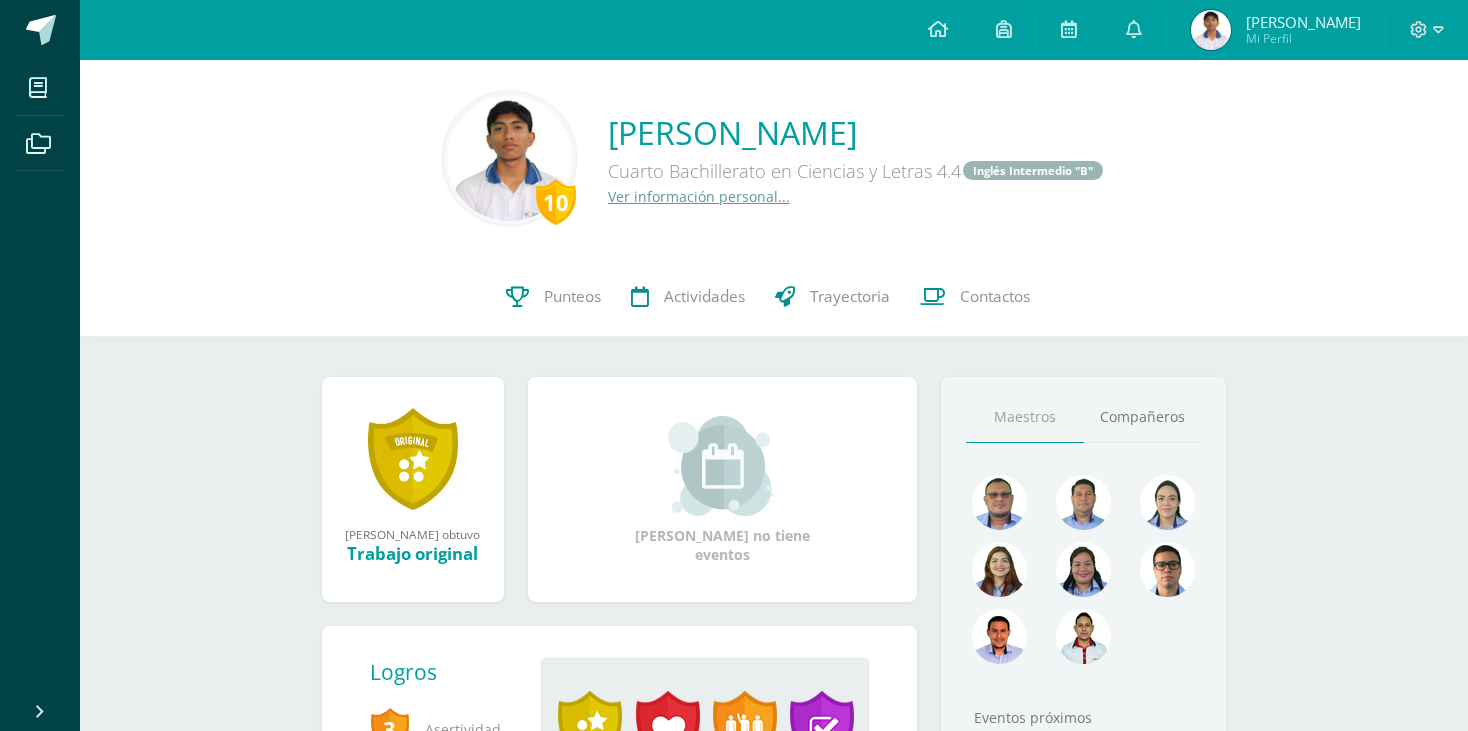scroll, scrollTop: 0, scrollLeft: 0, axis: both 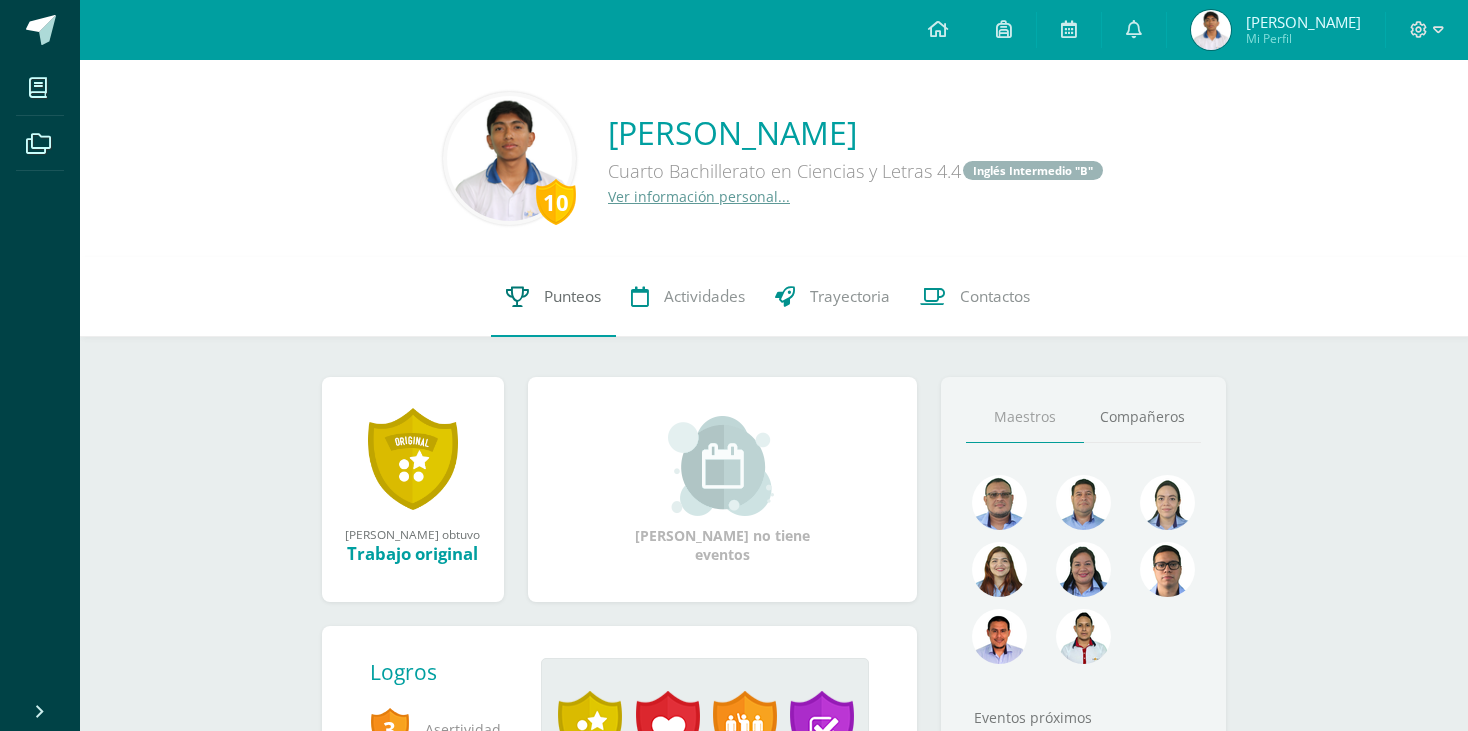 click on "Punteos" at bounding box center (553, 297) 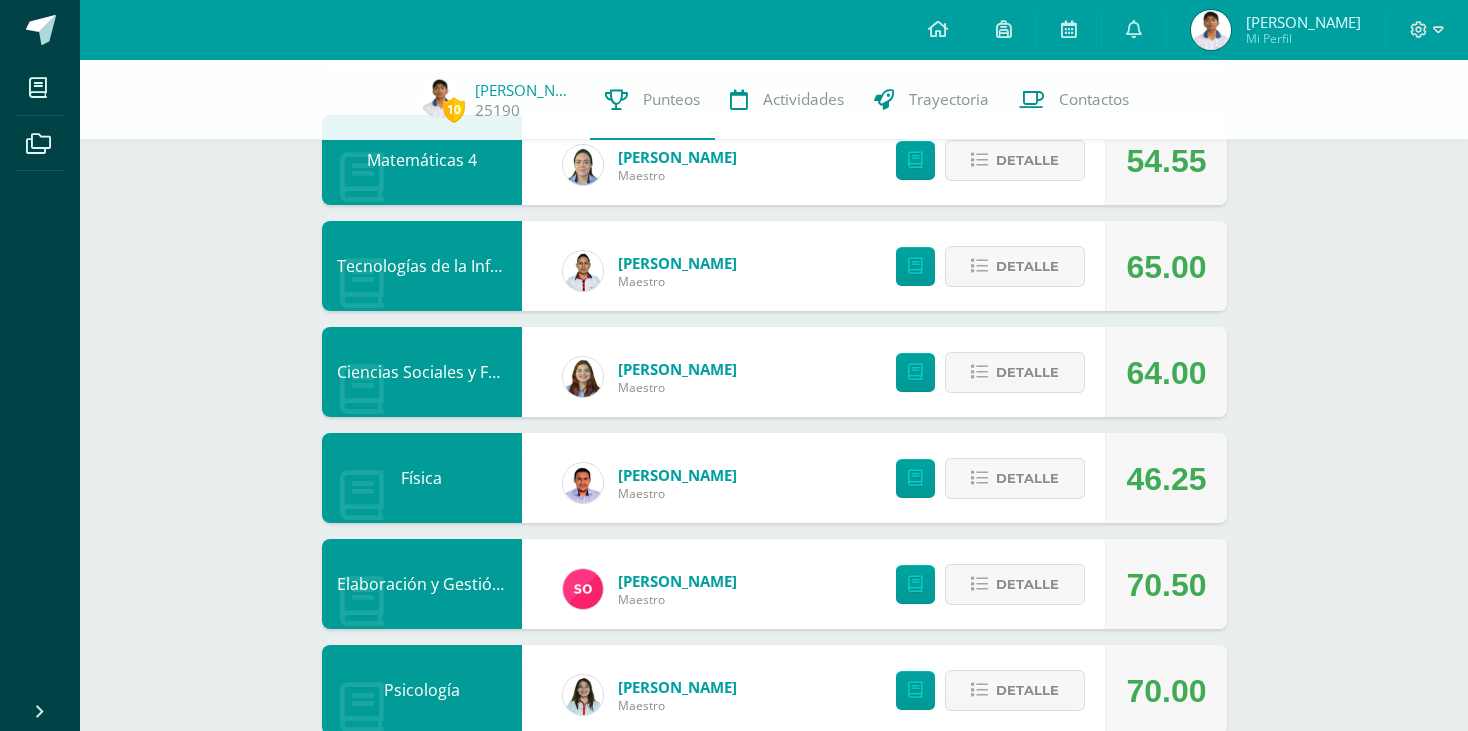 scroll, scrollTop: 200, scrollLeft: 0, axis: vertical 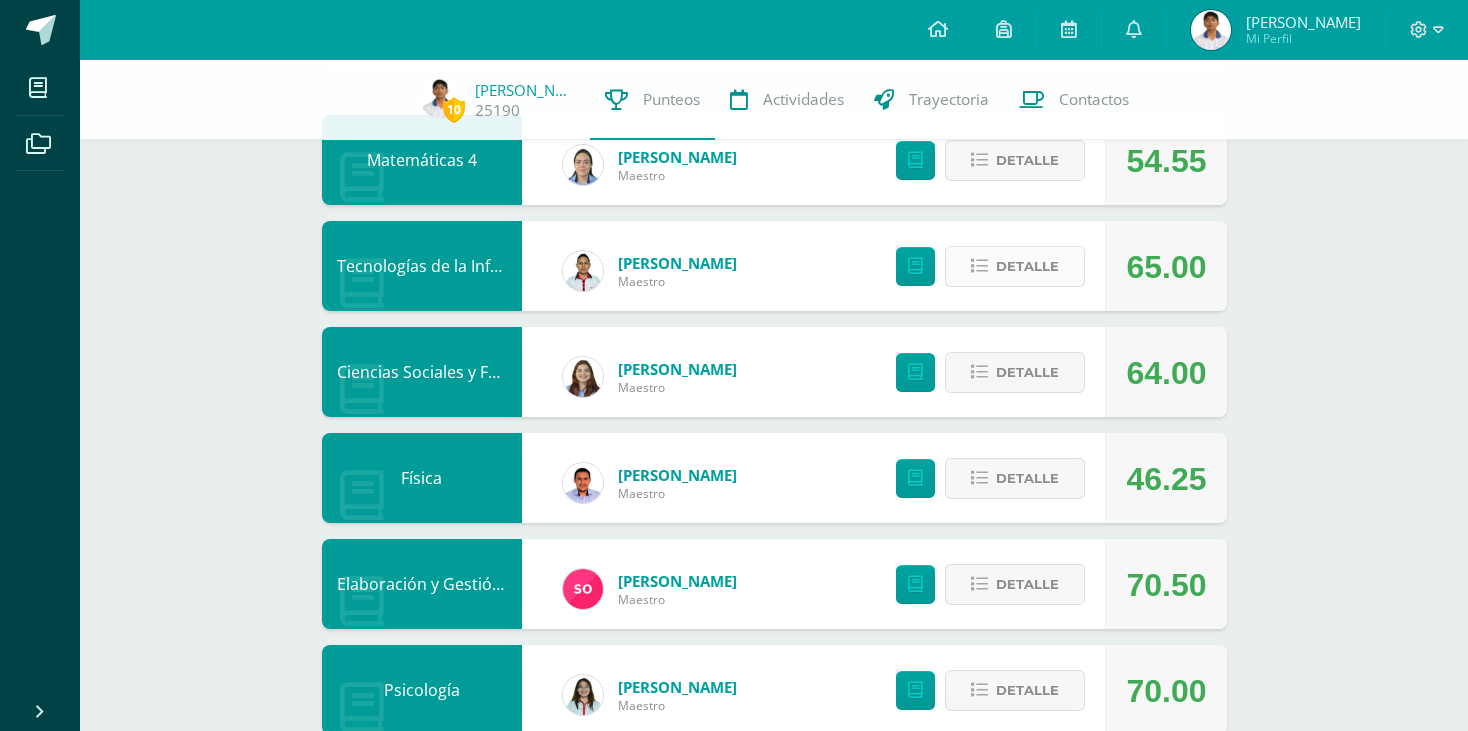 click on "Detalle" at bounding box center (1027, 266) 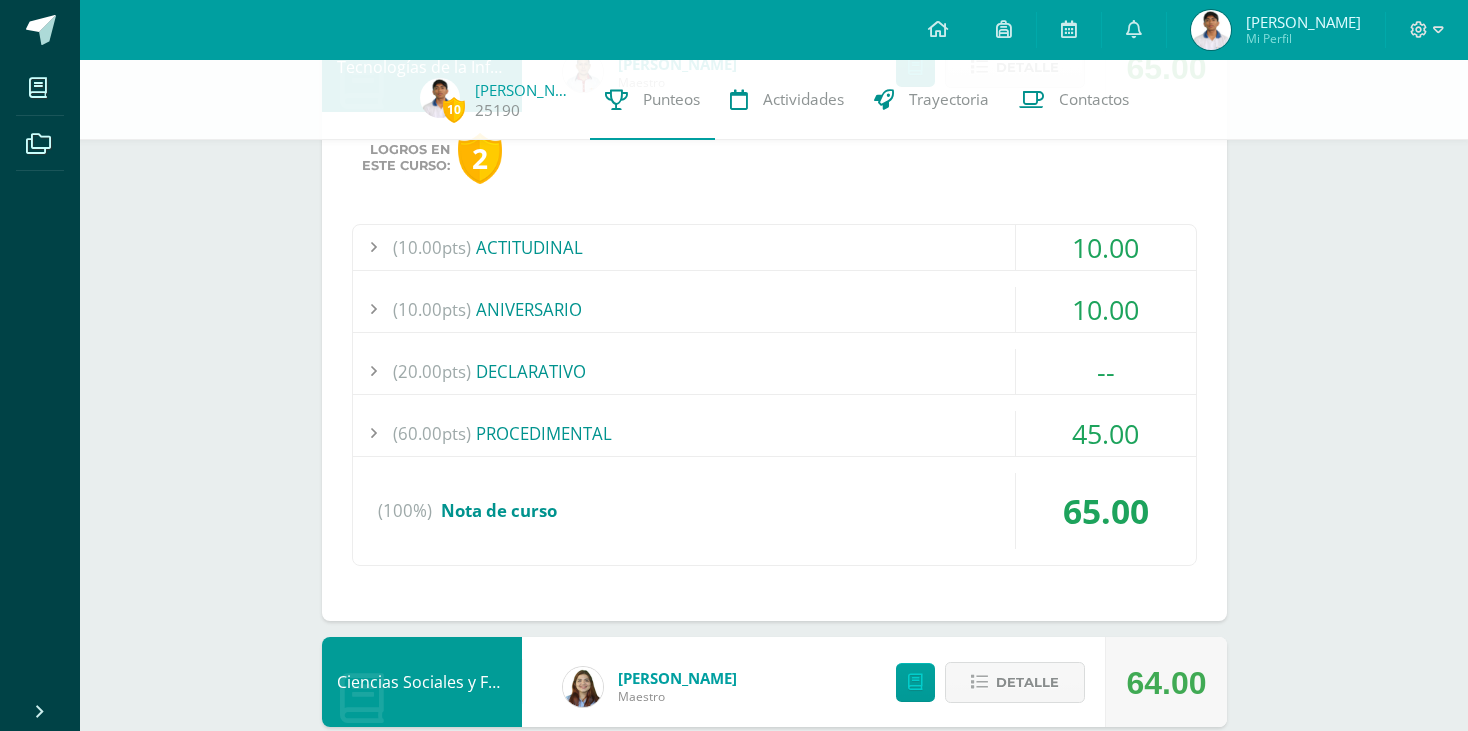 scroll, scrollTop: 400, scrollLeft: 0, axis: vertical 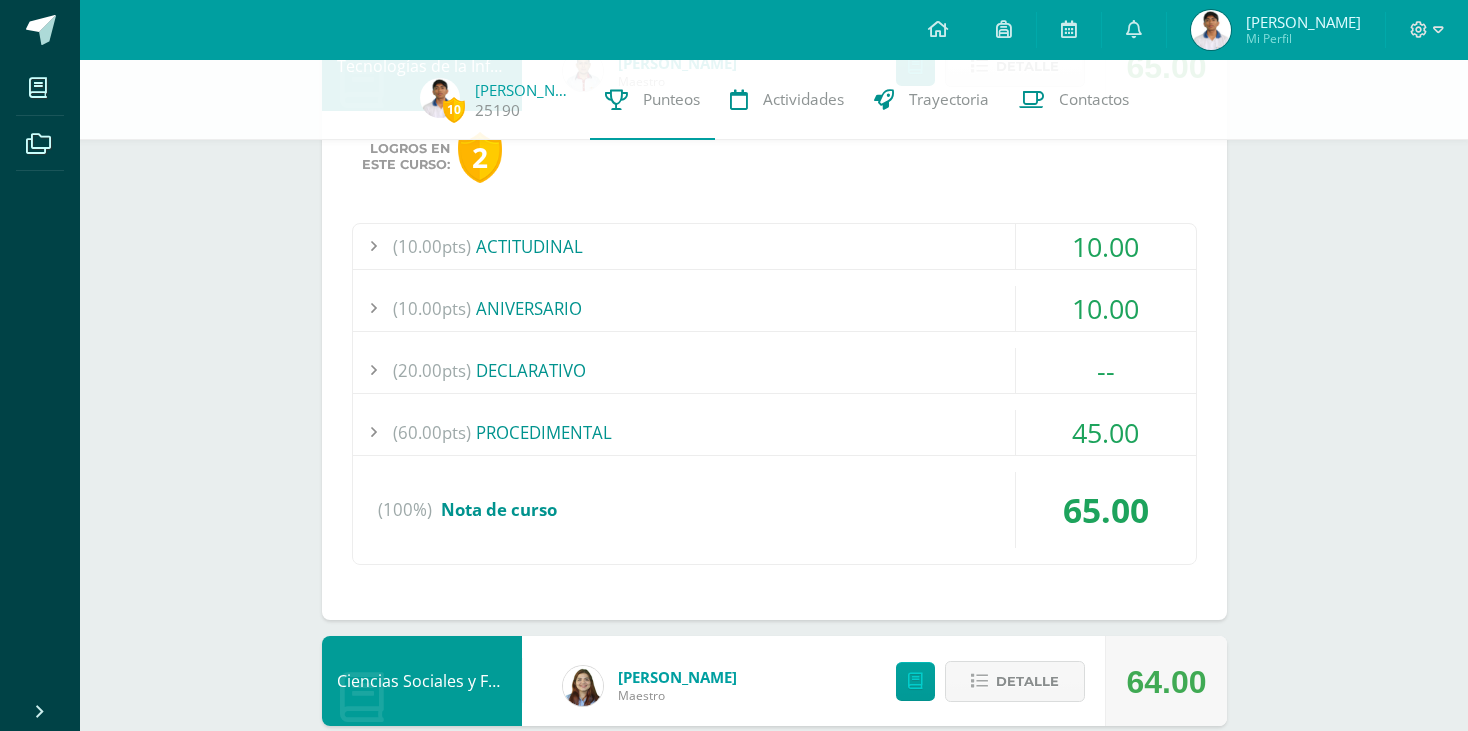 click on "(60.00pts)
PROCEDIMENTAL" at bounding box center [774, 432] 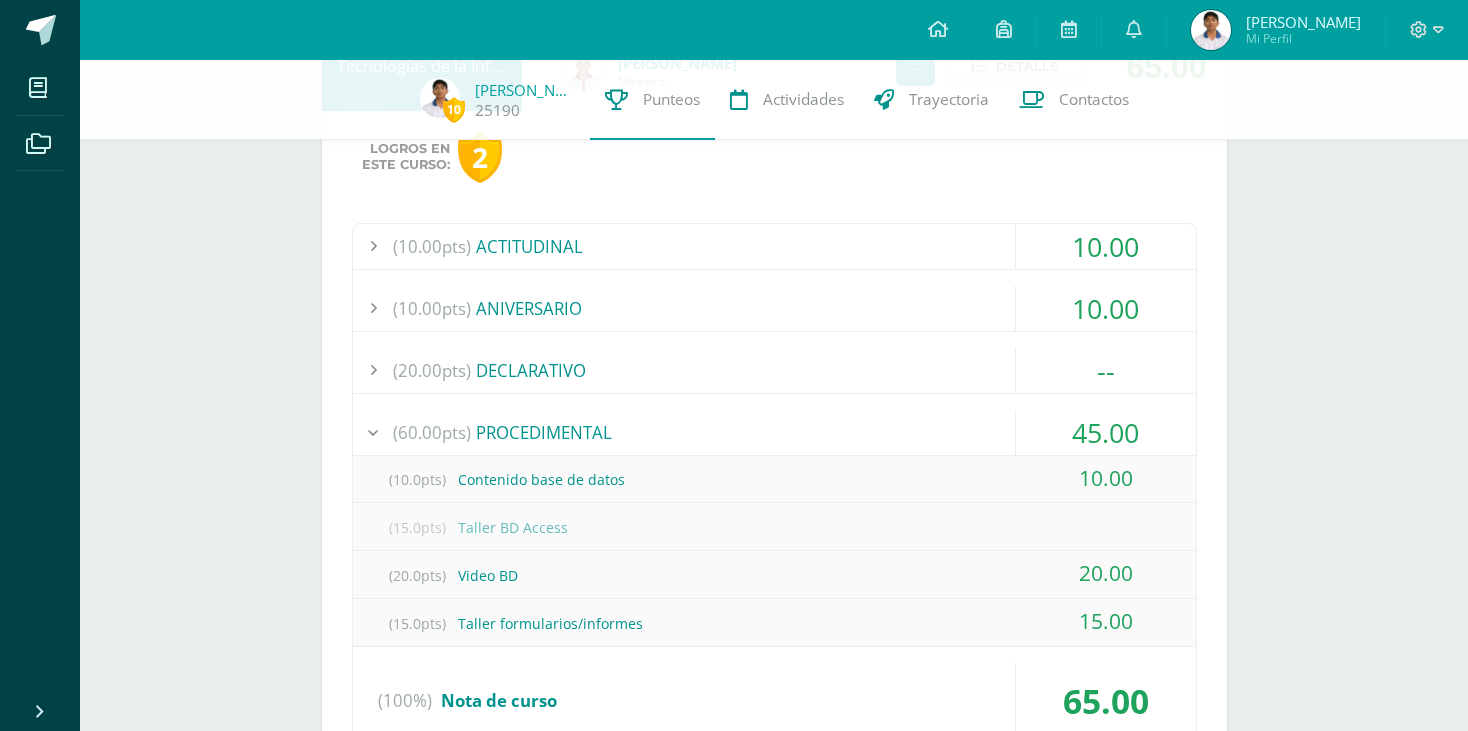 click on "(20.00pts)
DECLARATIVO" at bounding box center (774, 370) 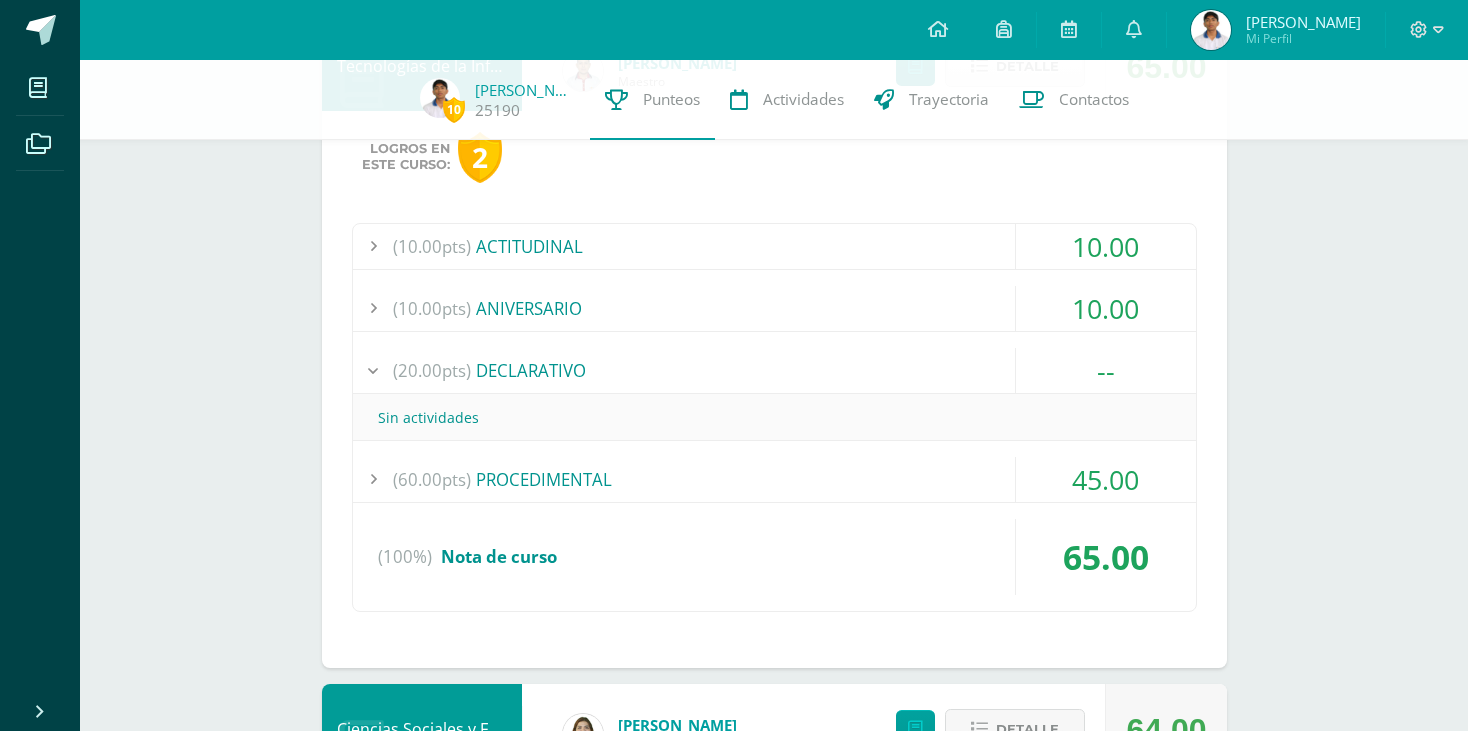 click on "(60.00pts)
PROCEDIMENTAL" at bounding box center [774, 479] 